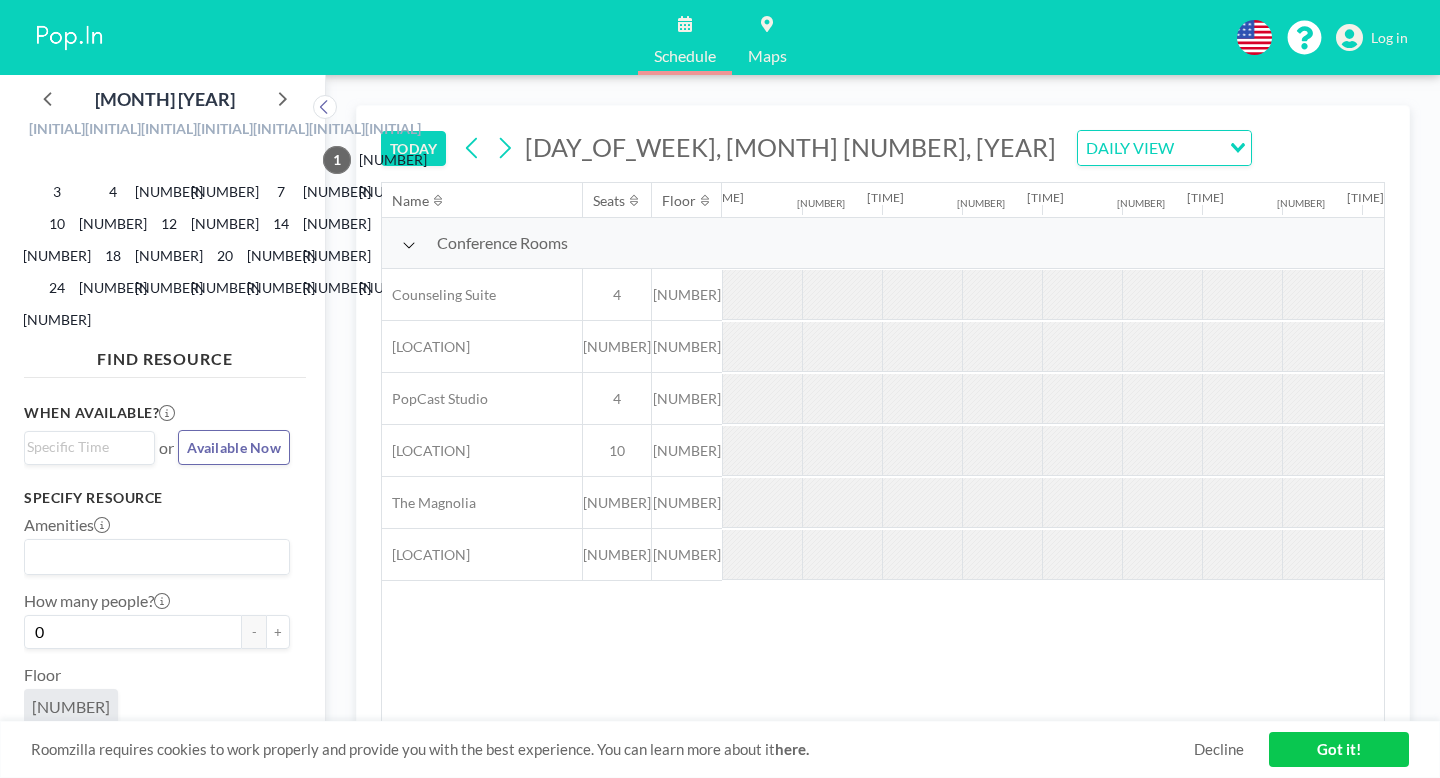 scroll, scrollTop: 0, scrollLeft: 0, axis: both 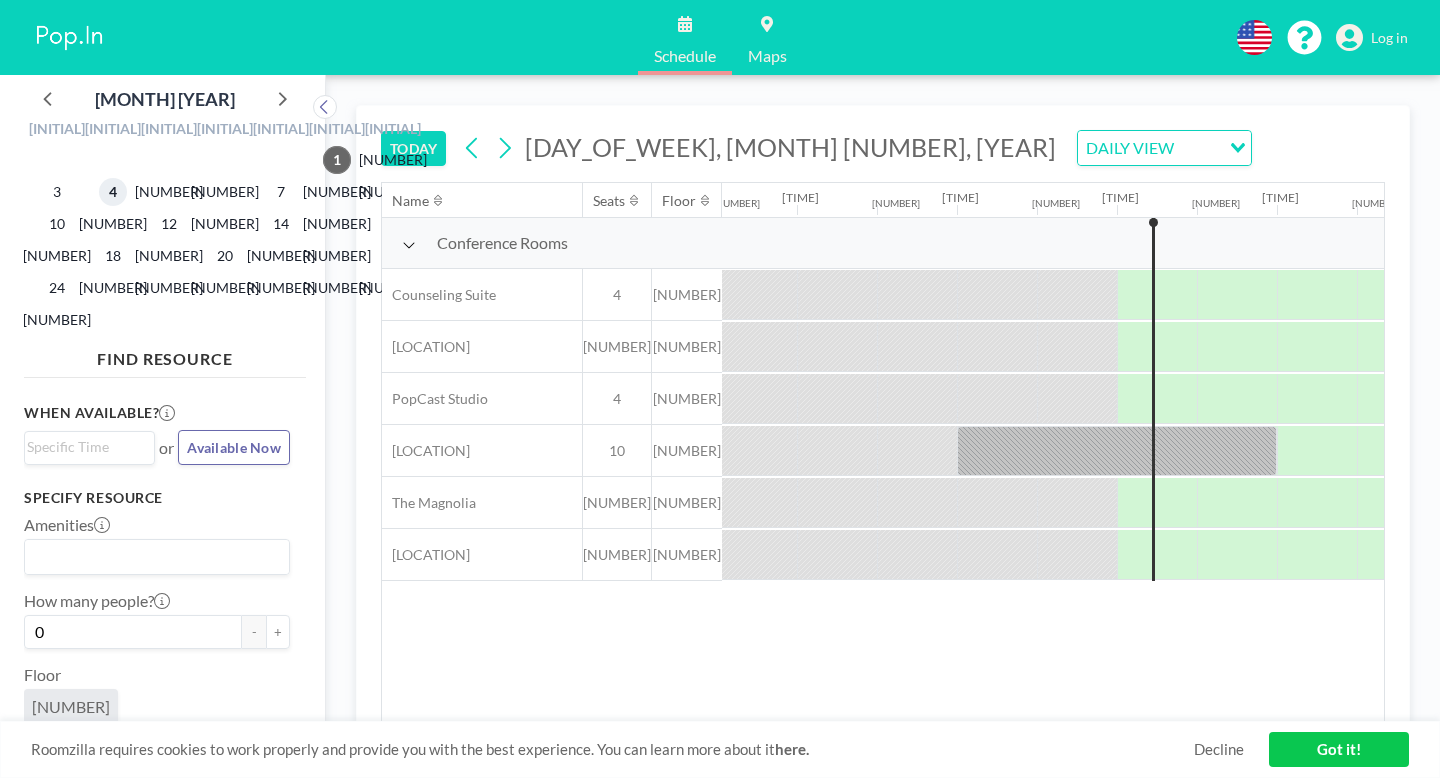 click on "4" at bounding box center [113, 192] 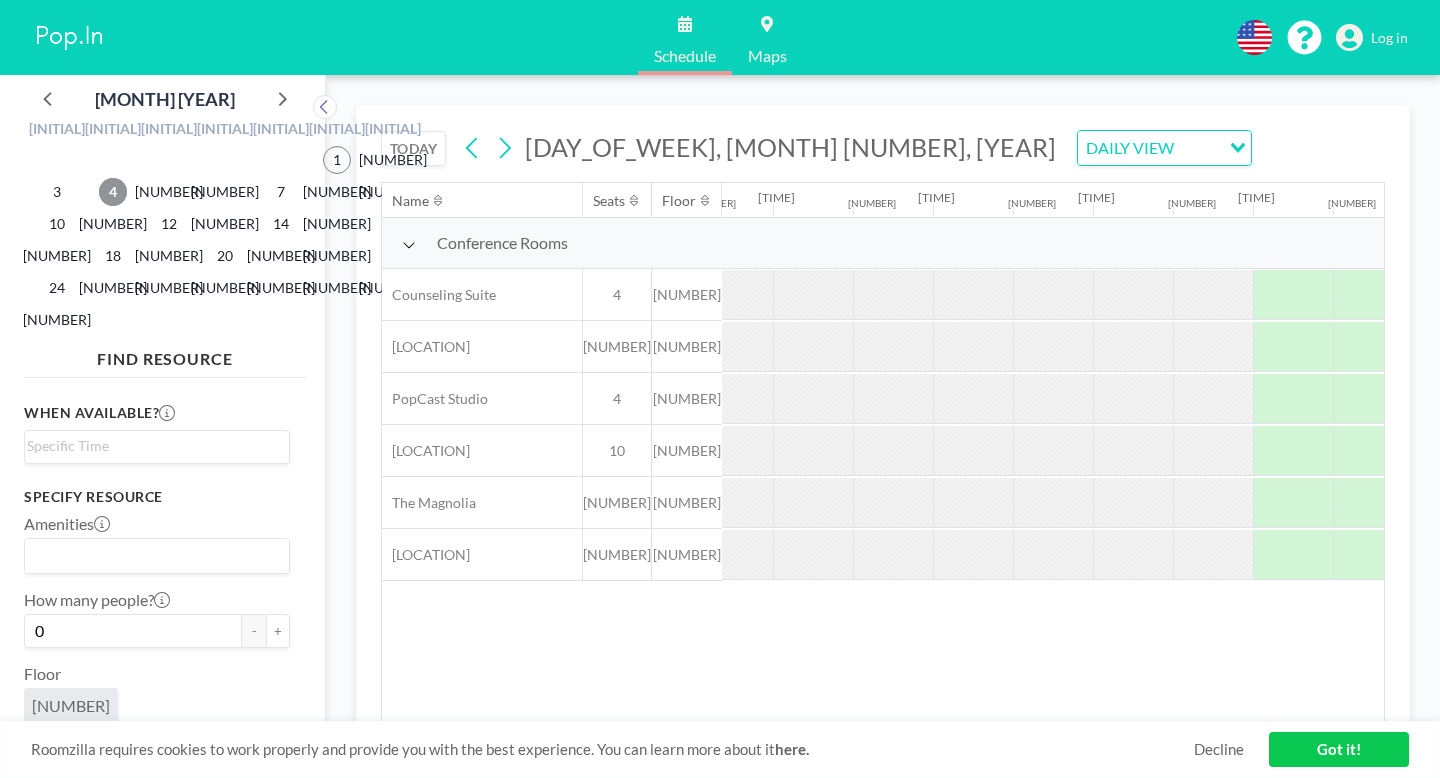 scroll, scrollTop: 0, scrollLeft: 975, axis: horizontal 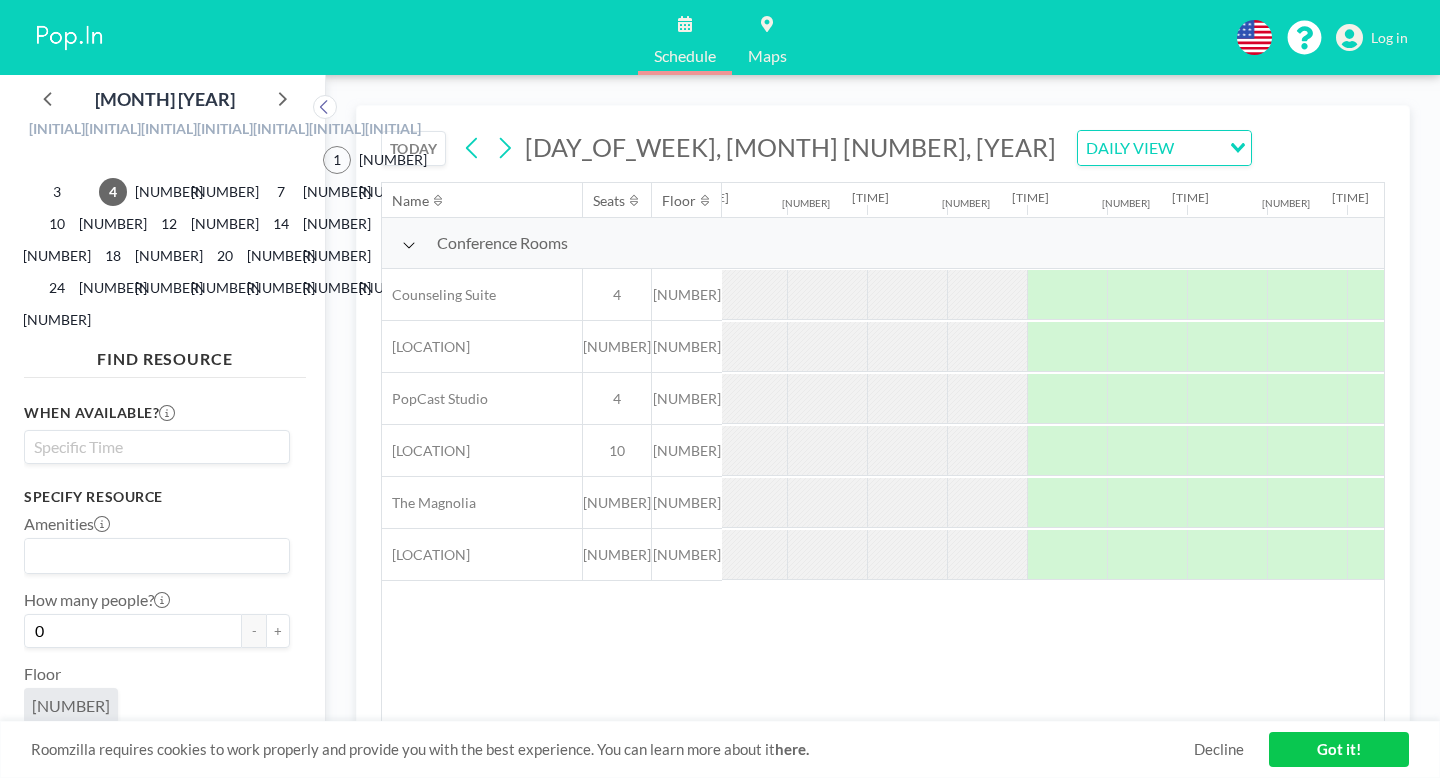 click at bounding box center [152, 447] 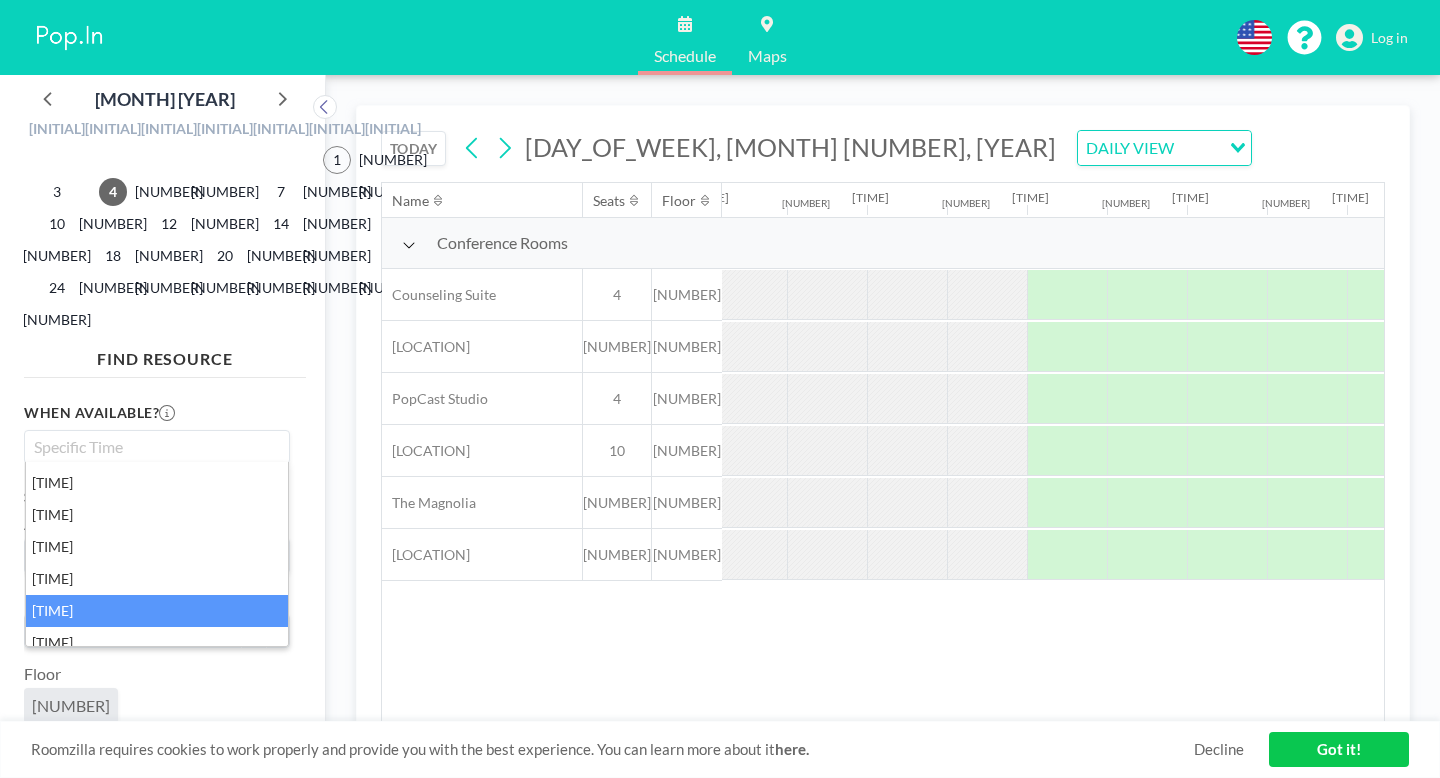 click on "[TIME]" at bounding box center [157, 611] 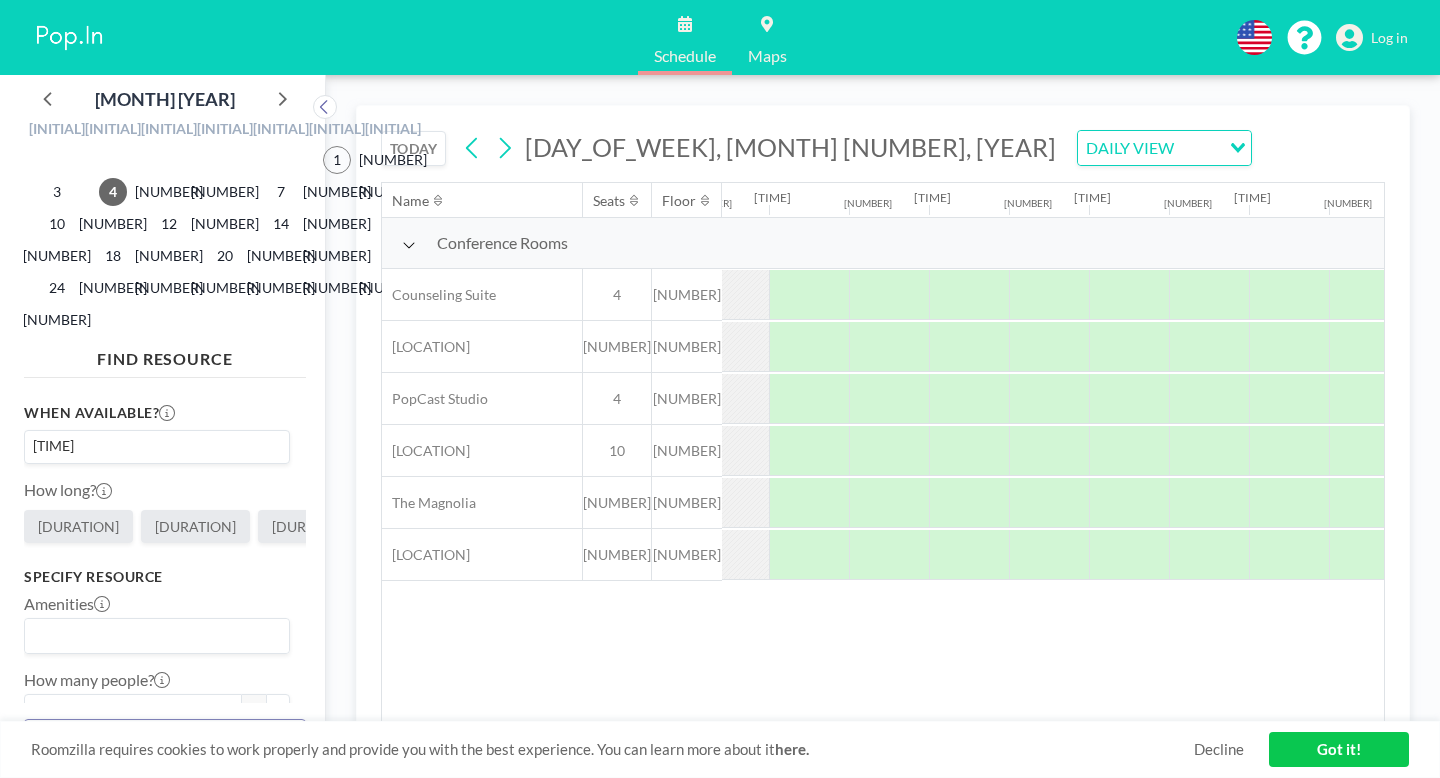 scroll, scrollTop: 0, scrollLeft: 1235, axis: horizontal 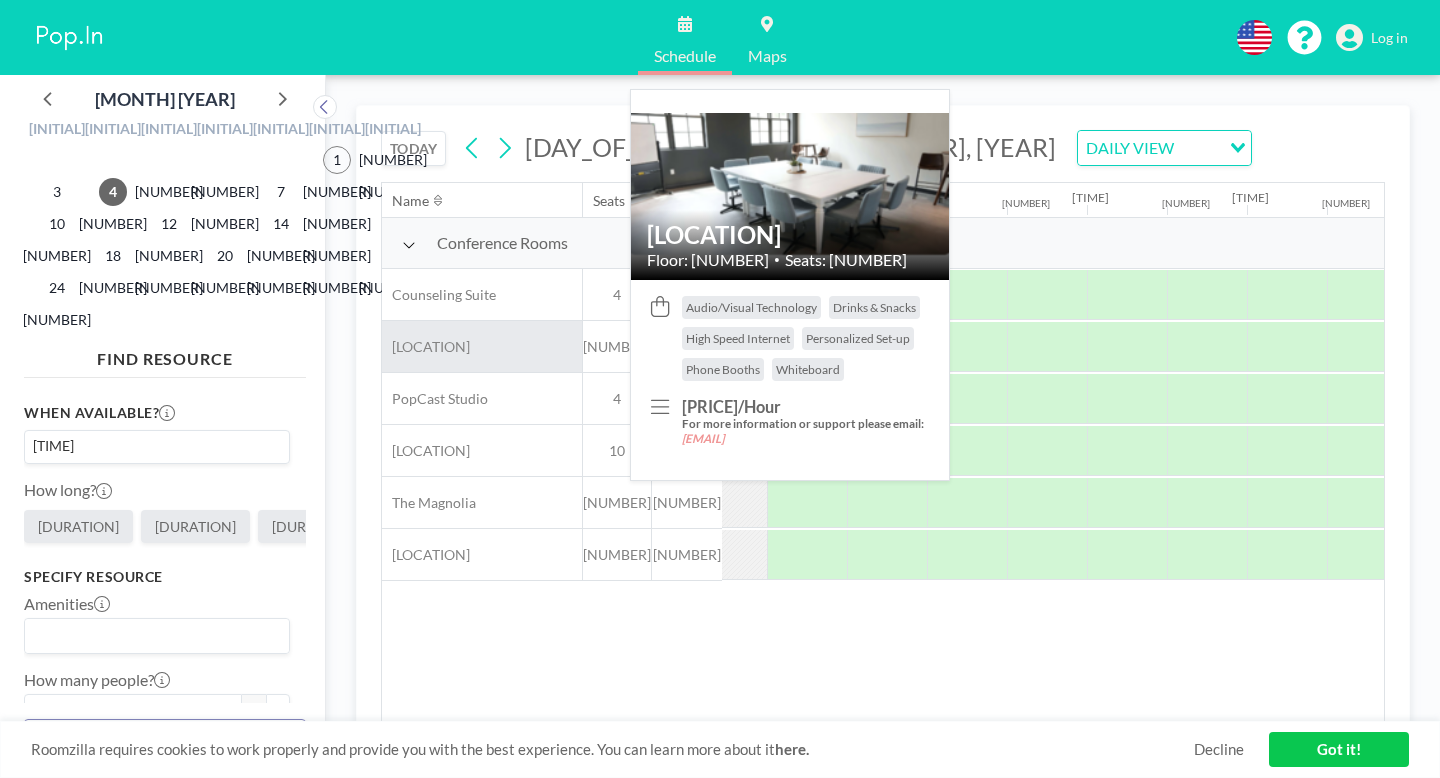 click on "[LOCATION]" at bounding box center (482, 346) 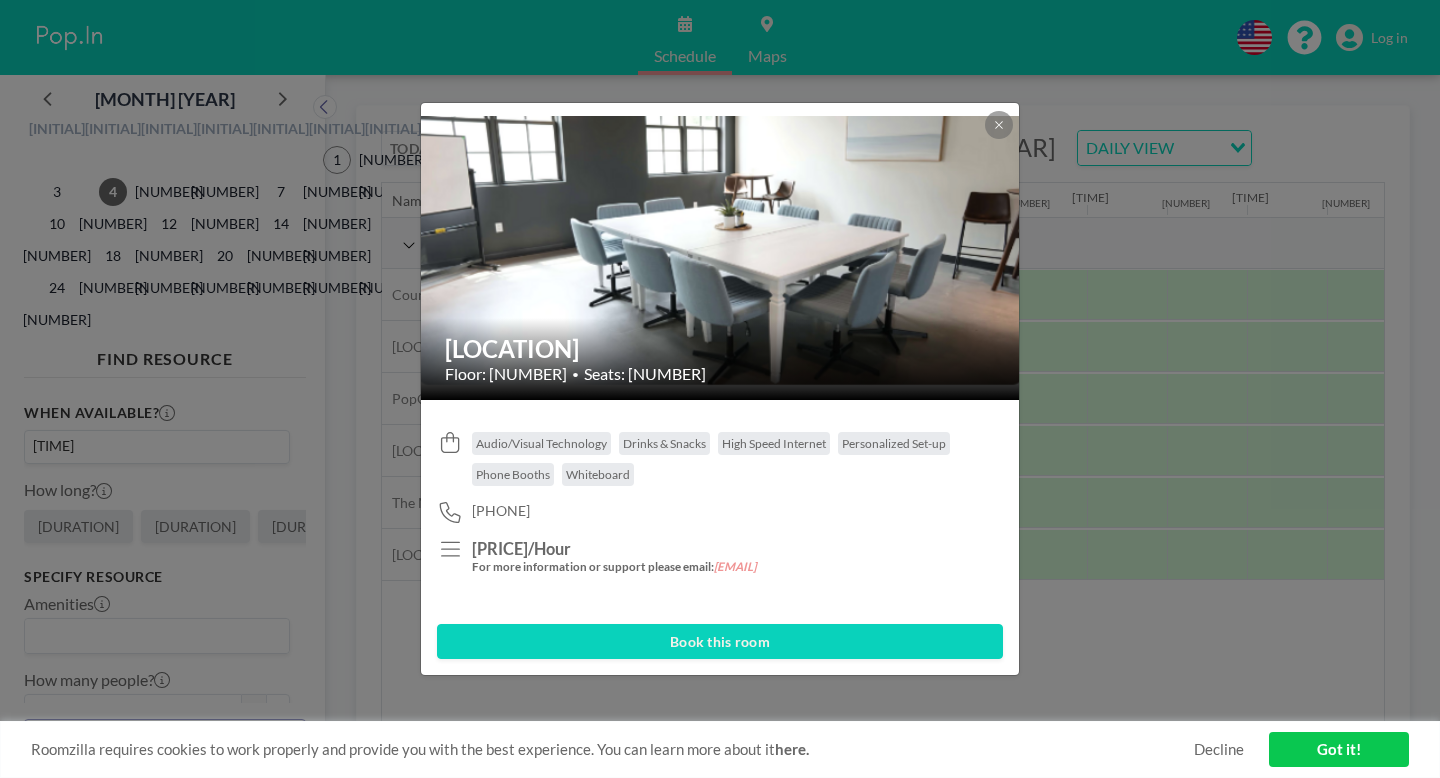 click on "Book this room" at bounding box center [720, 641] 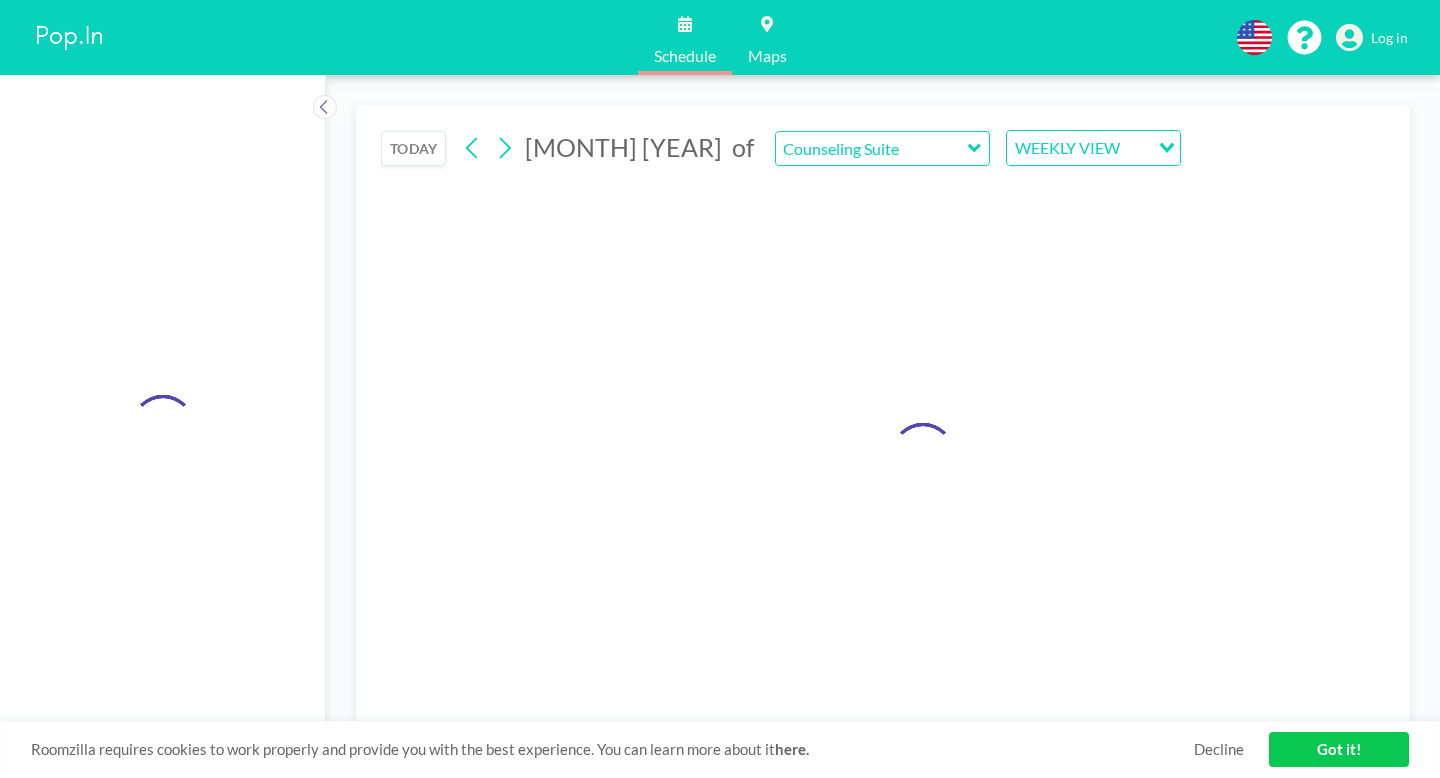 type on "[LOCATION]" 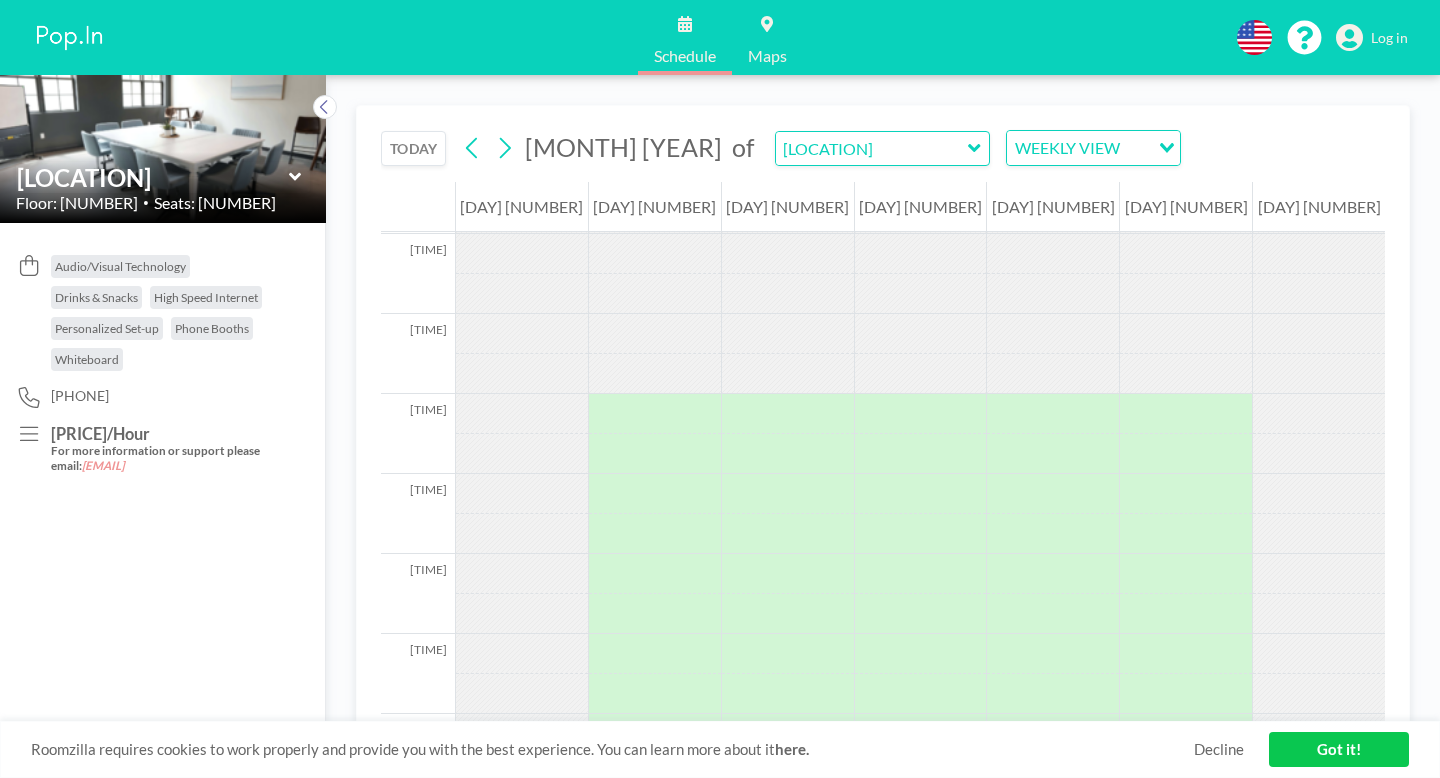 scroll, scrollTop: 491, scrollLeft: 0, axis: vertical 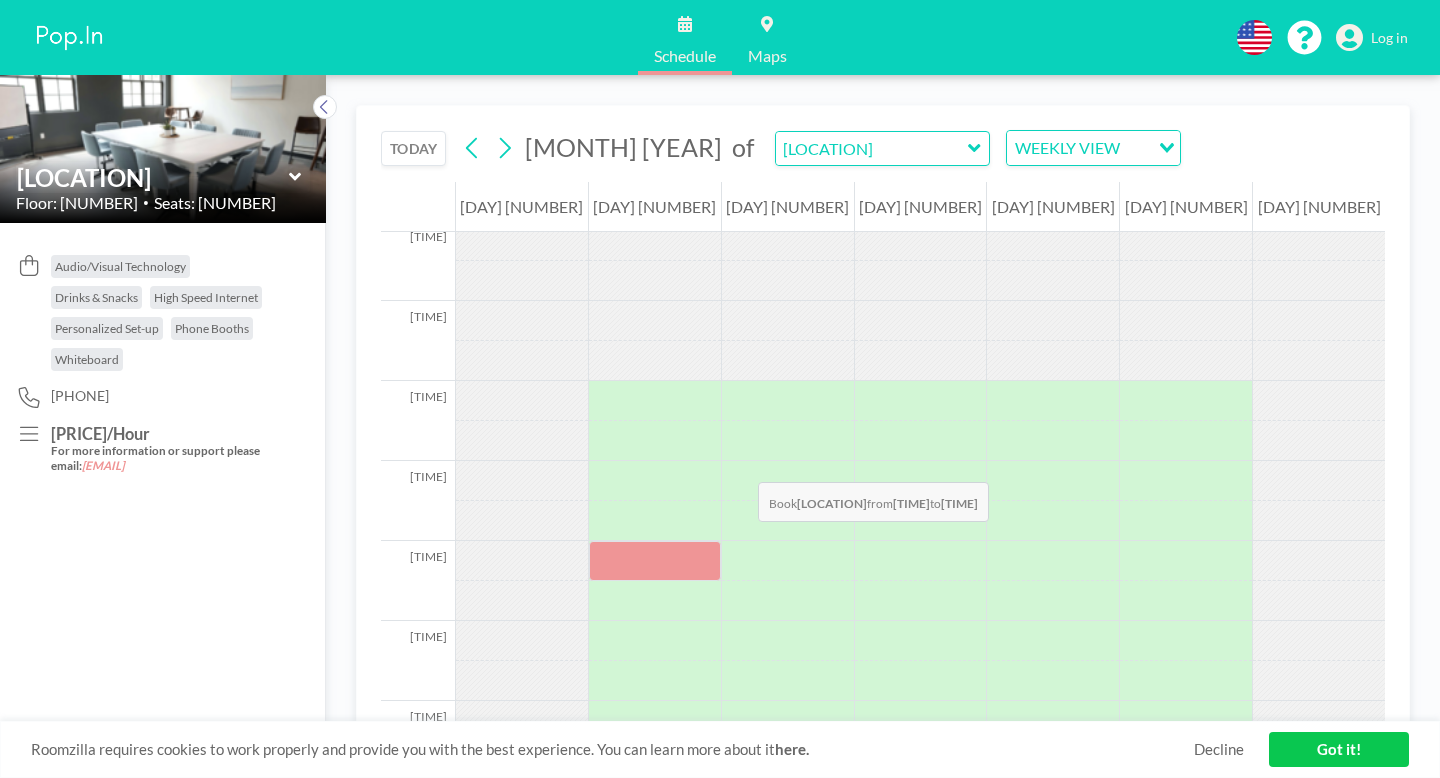 click at bounding box center [655, 561] 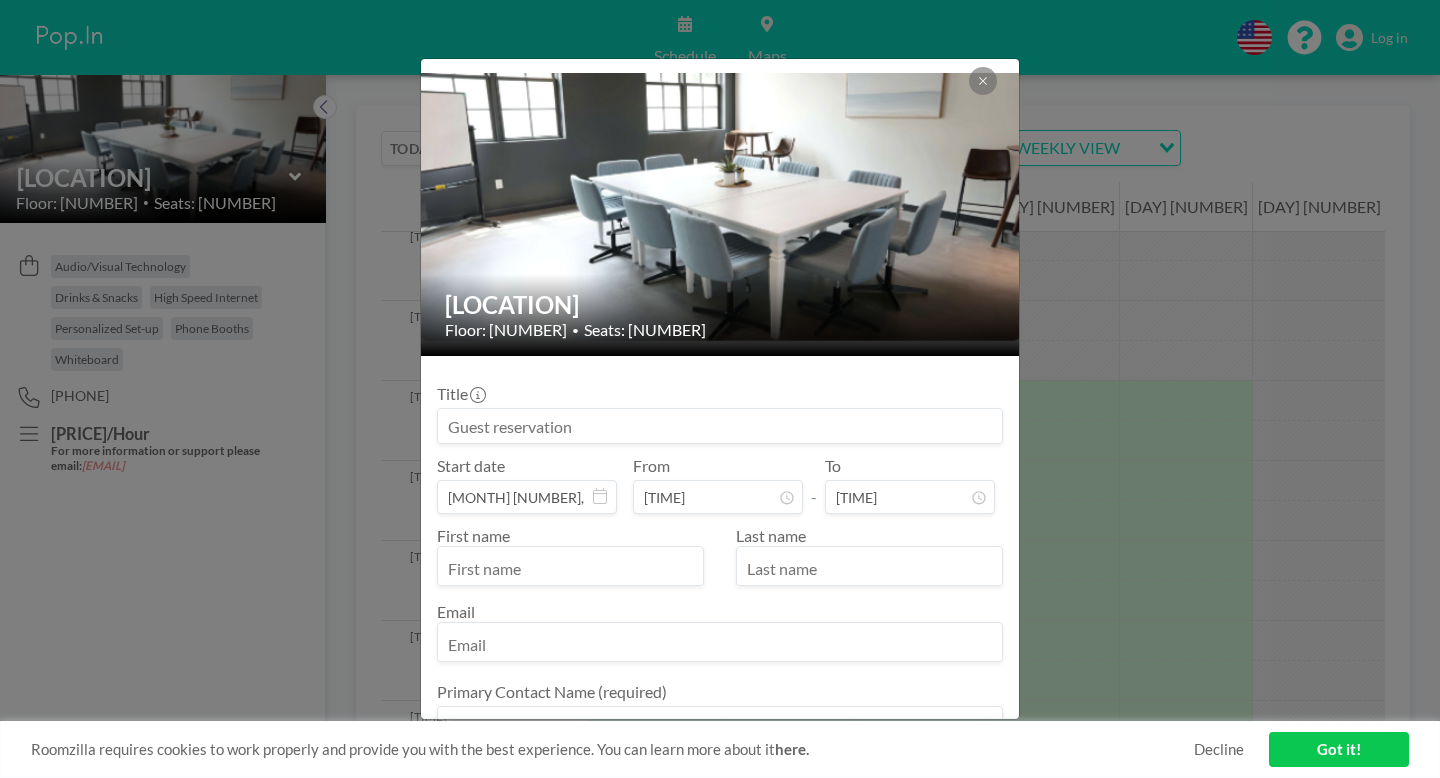 click at bounding box center [720, 426] 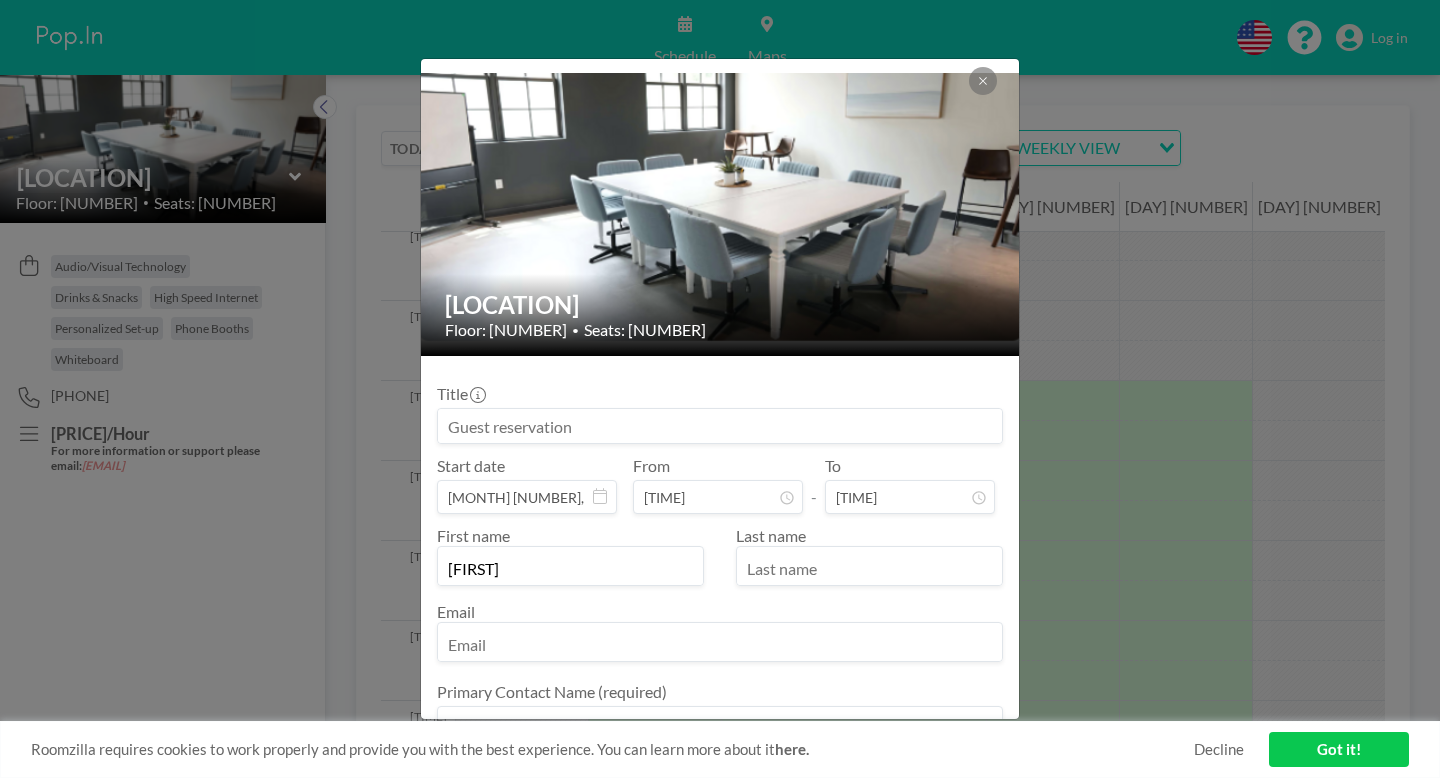 type on "Maria" 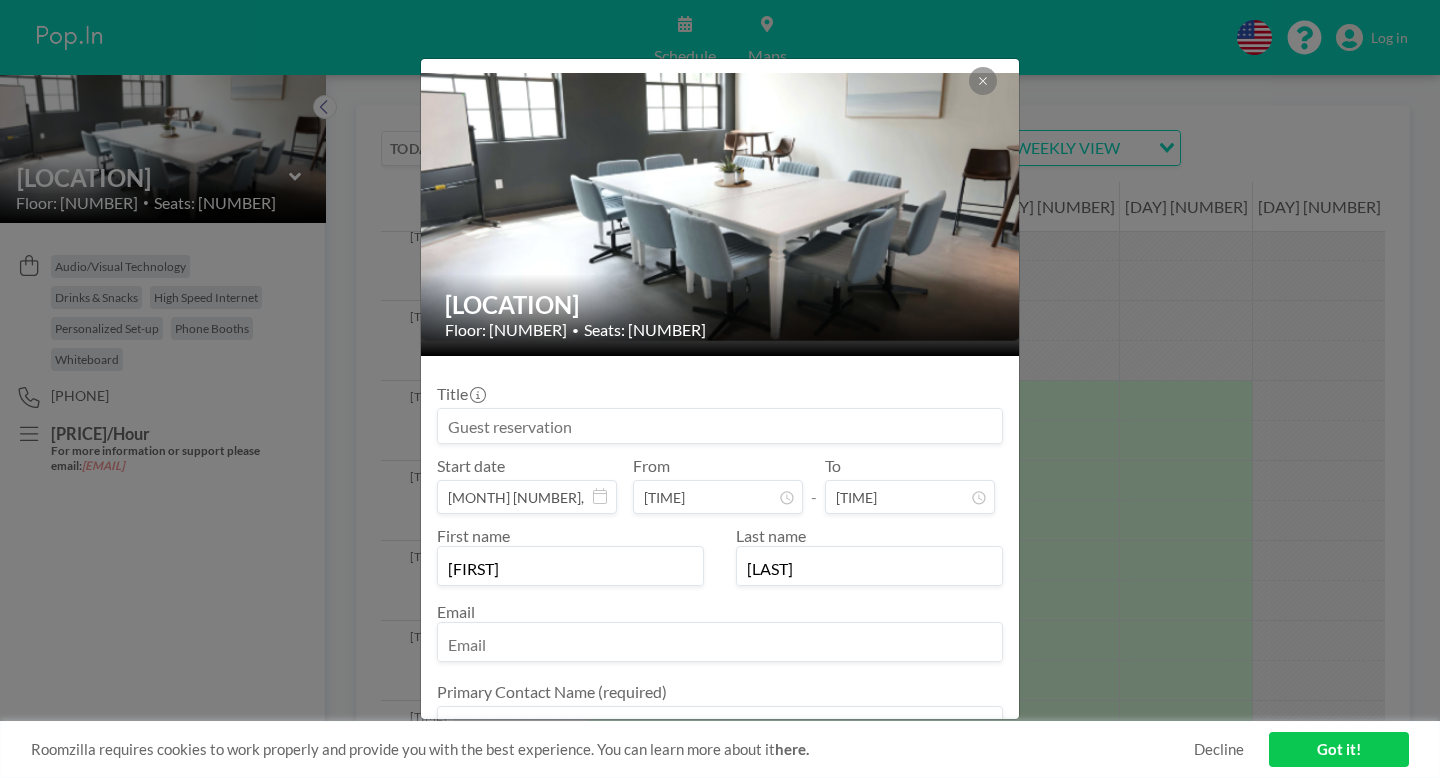 type on "Keller" 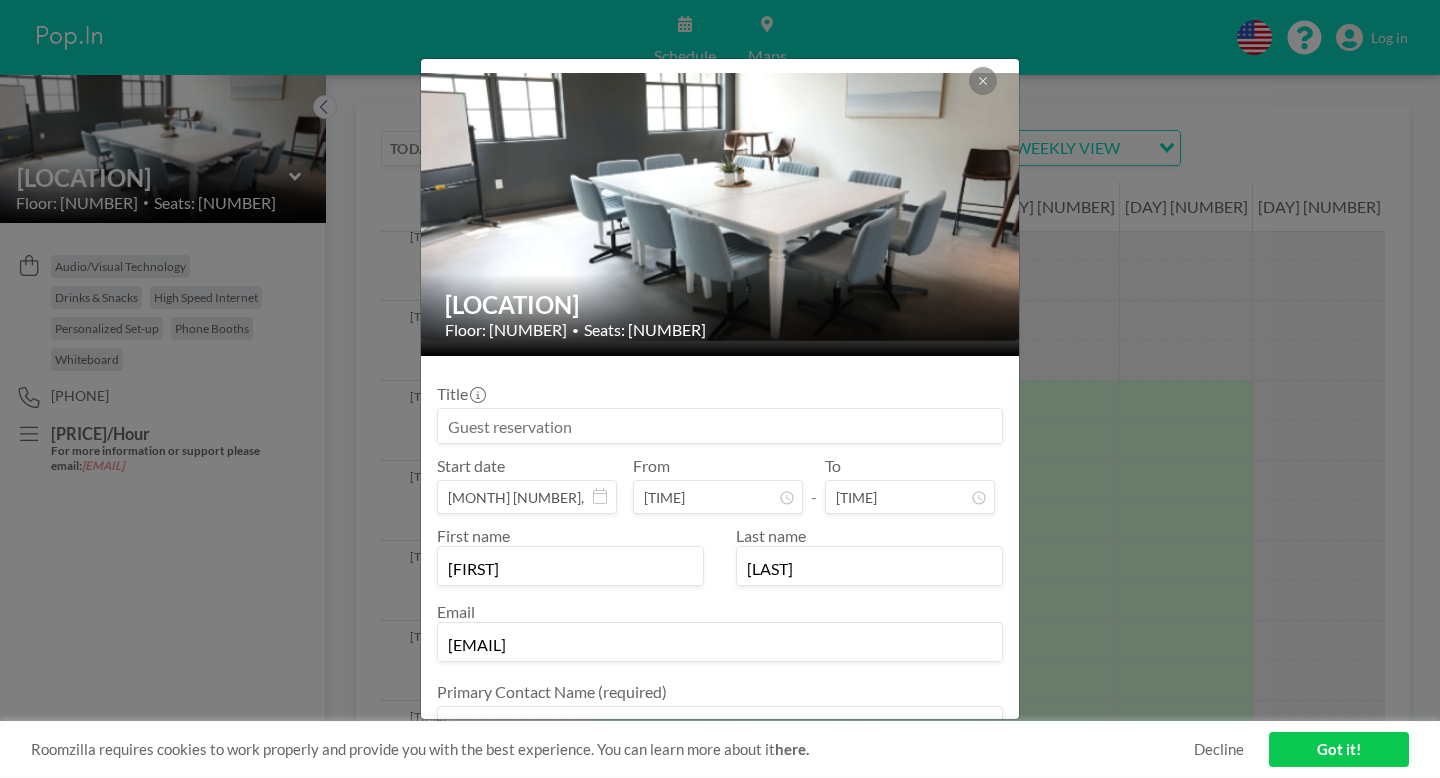 click at bounding box center [720, 723] 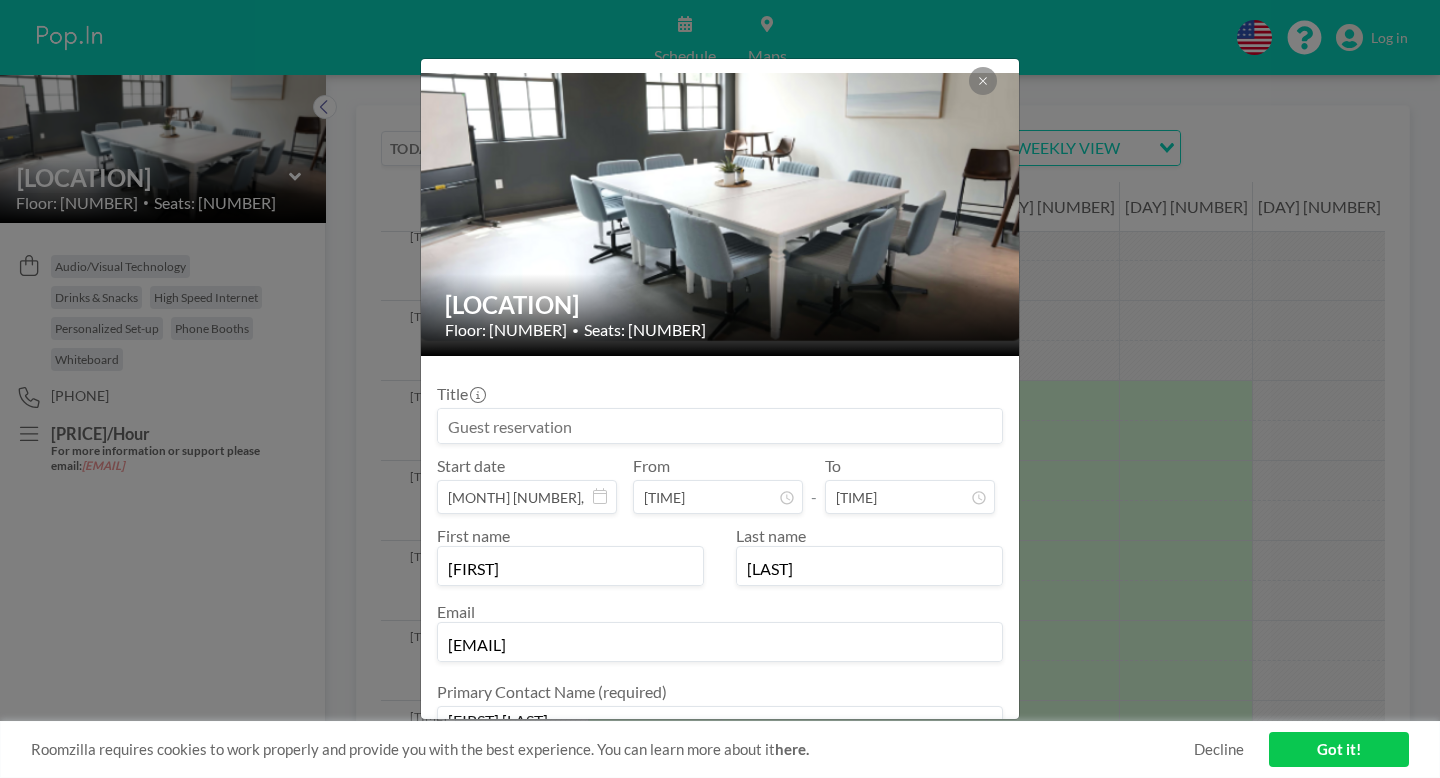 type on "[FIRST] [LAST]" 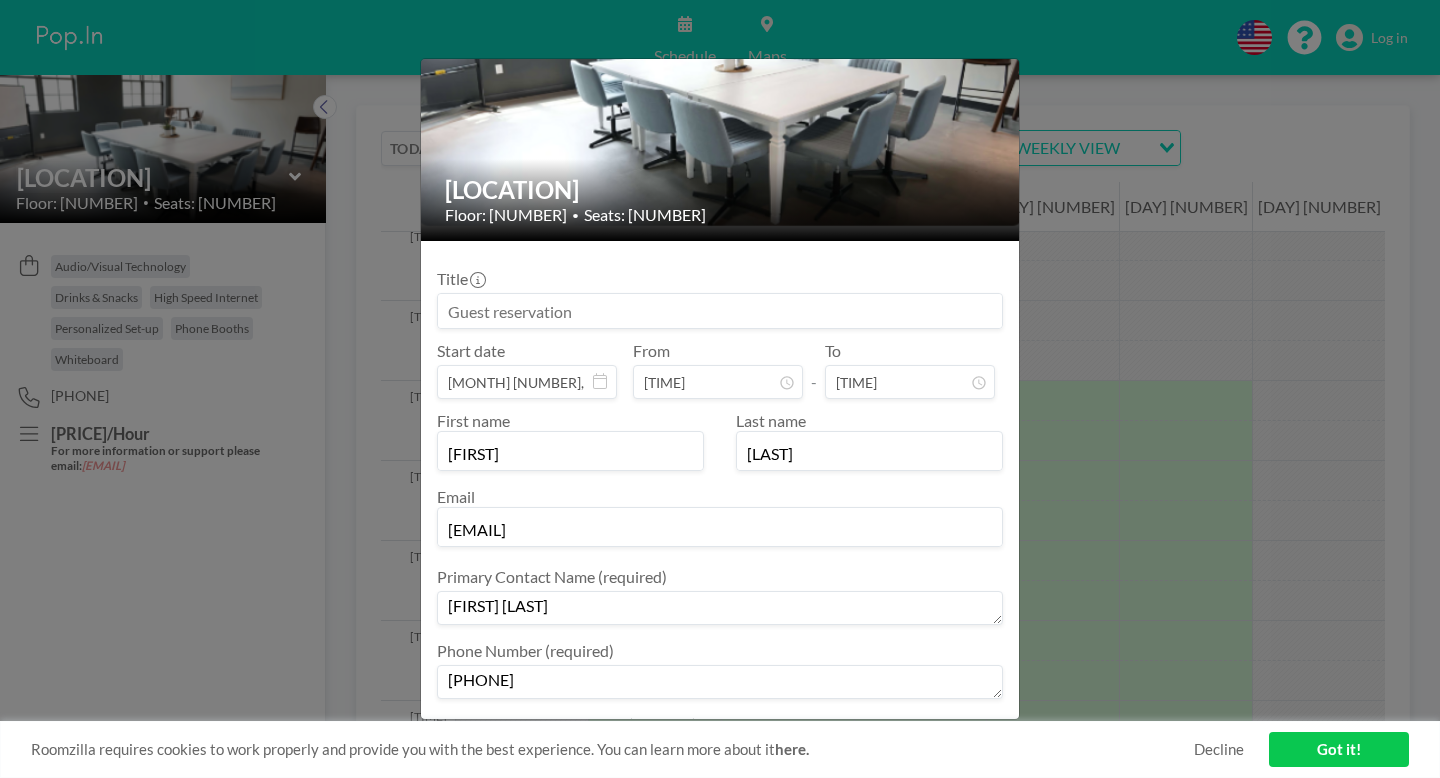 scroll, scrollTop: 171, scrollLeft: 0, axis: vertical 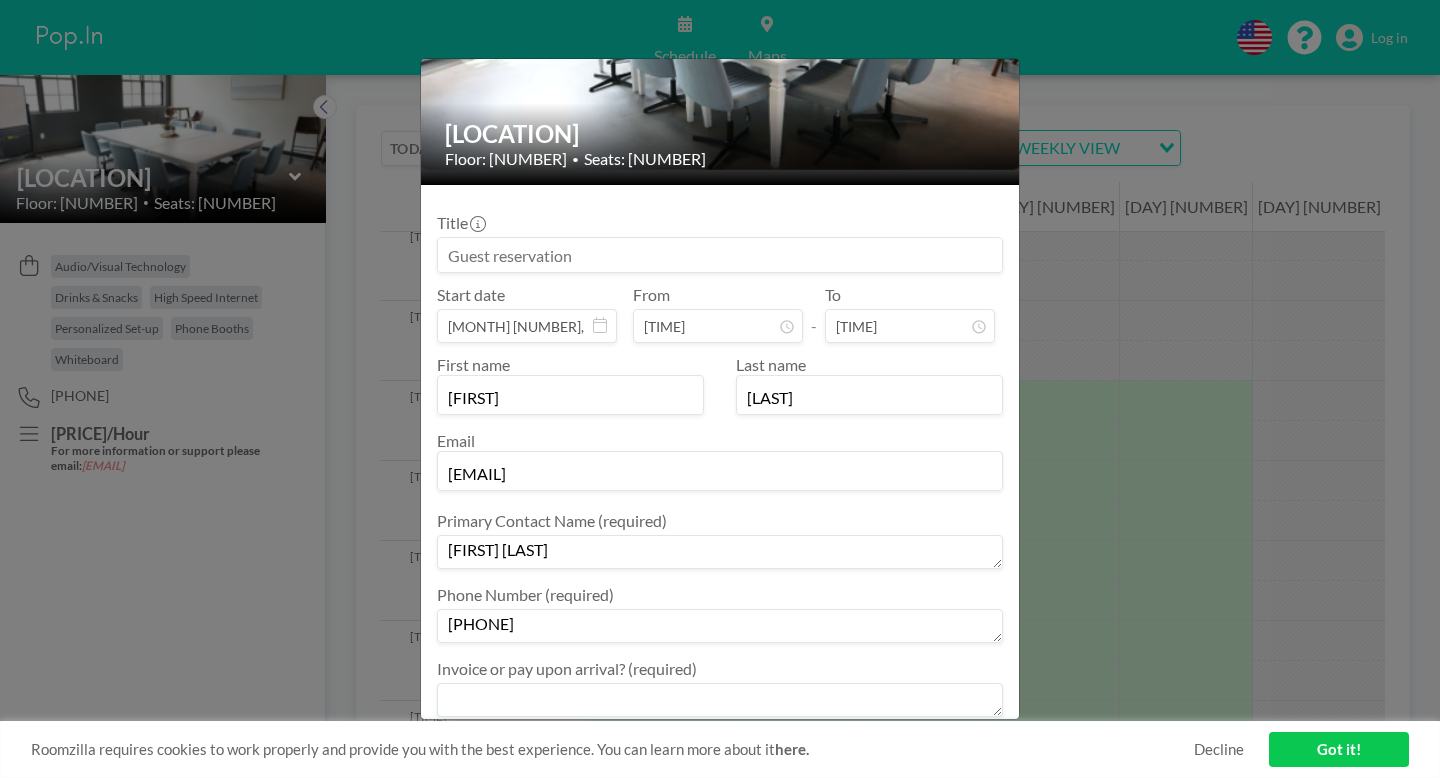 type on "[PHONE]" 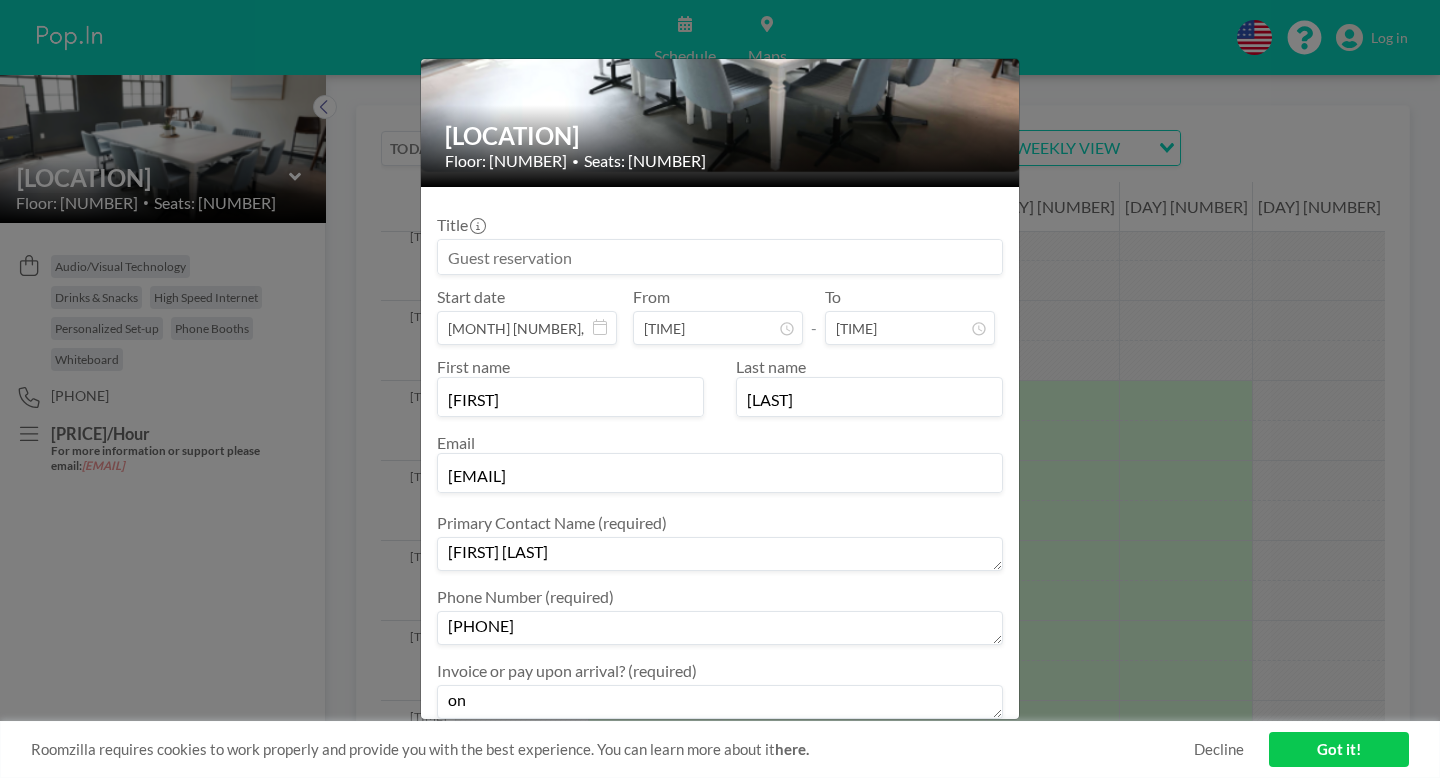 scroll, scrollTop: 166, scrollLeft: 0, axis: vertical 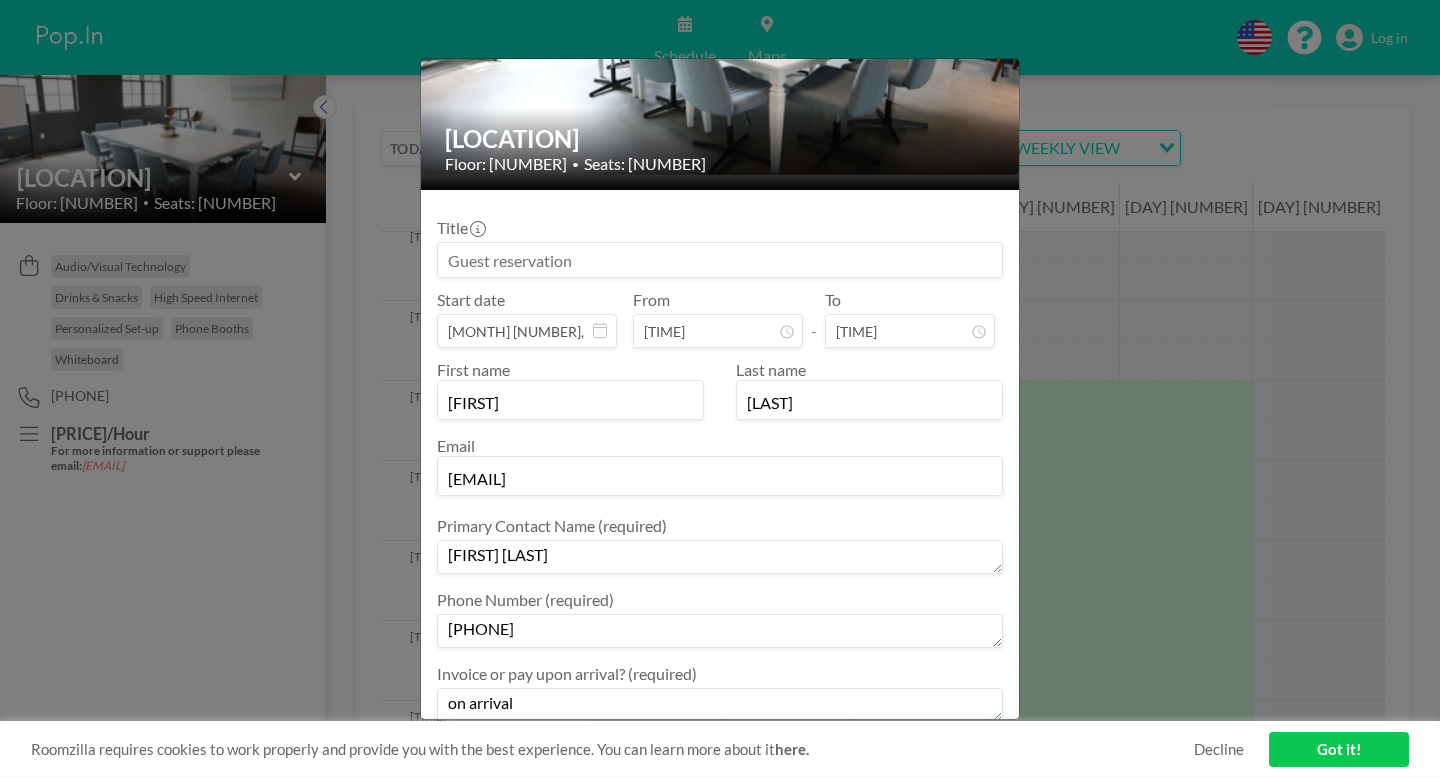 type on "on arrival" 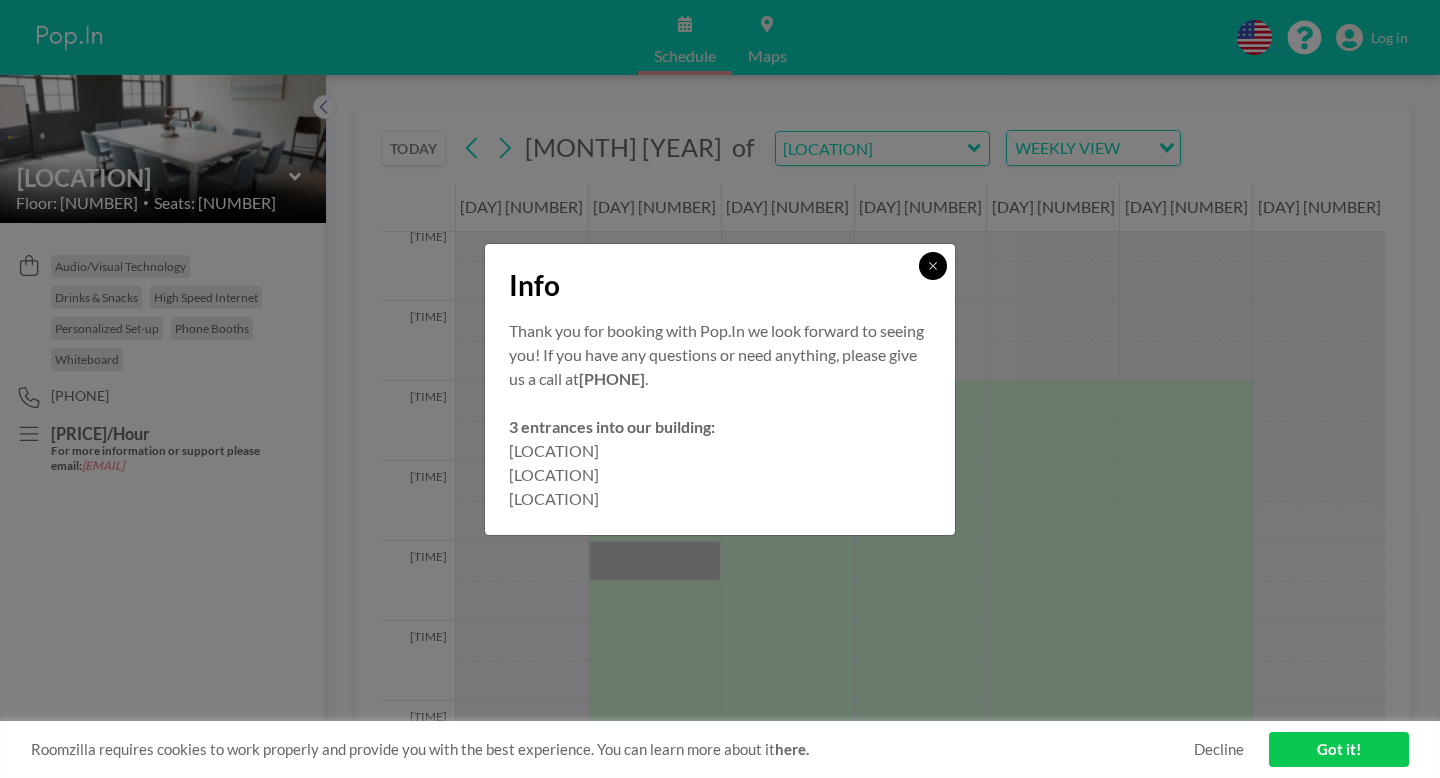 click 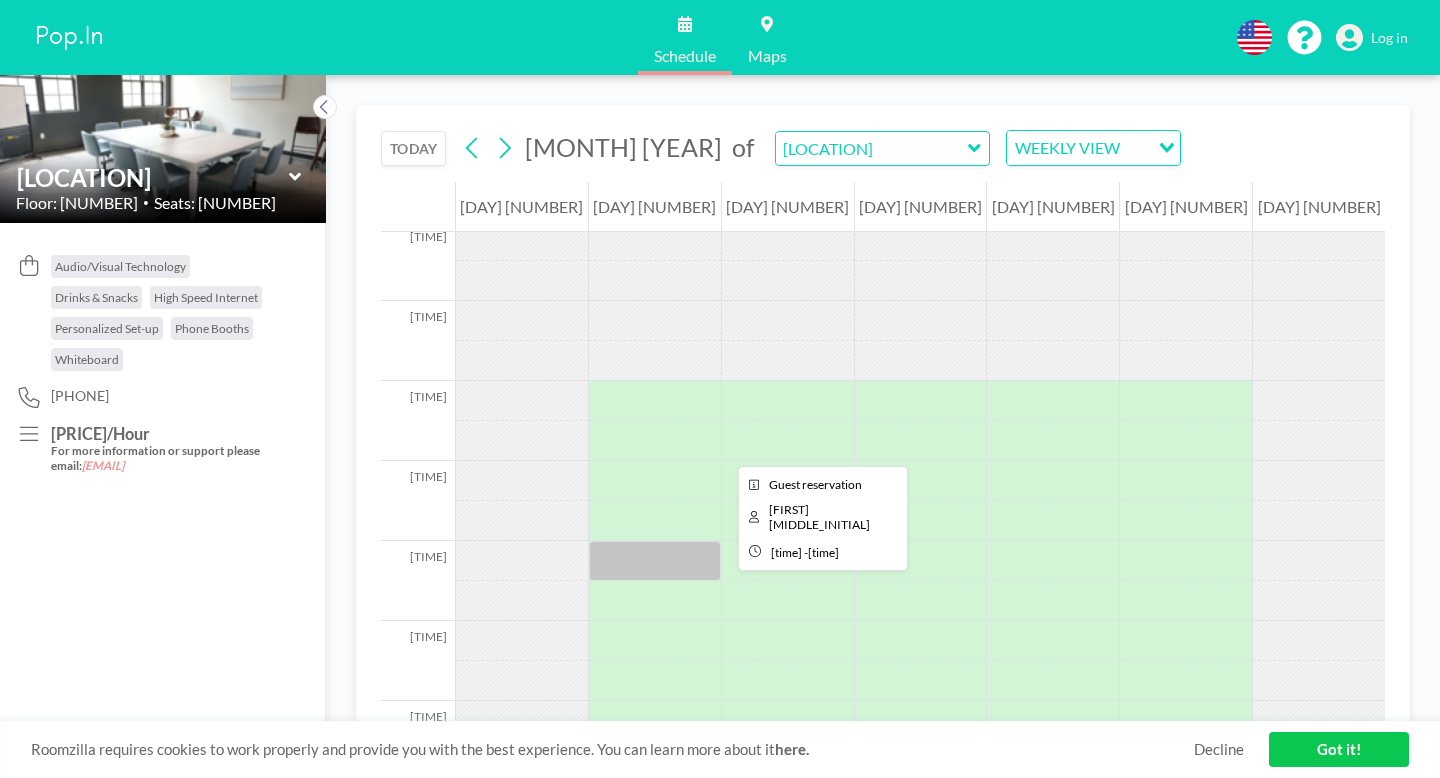 click at bounding box center [655, 561] 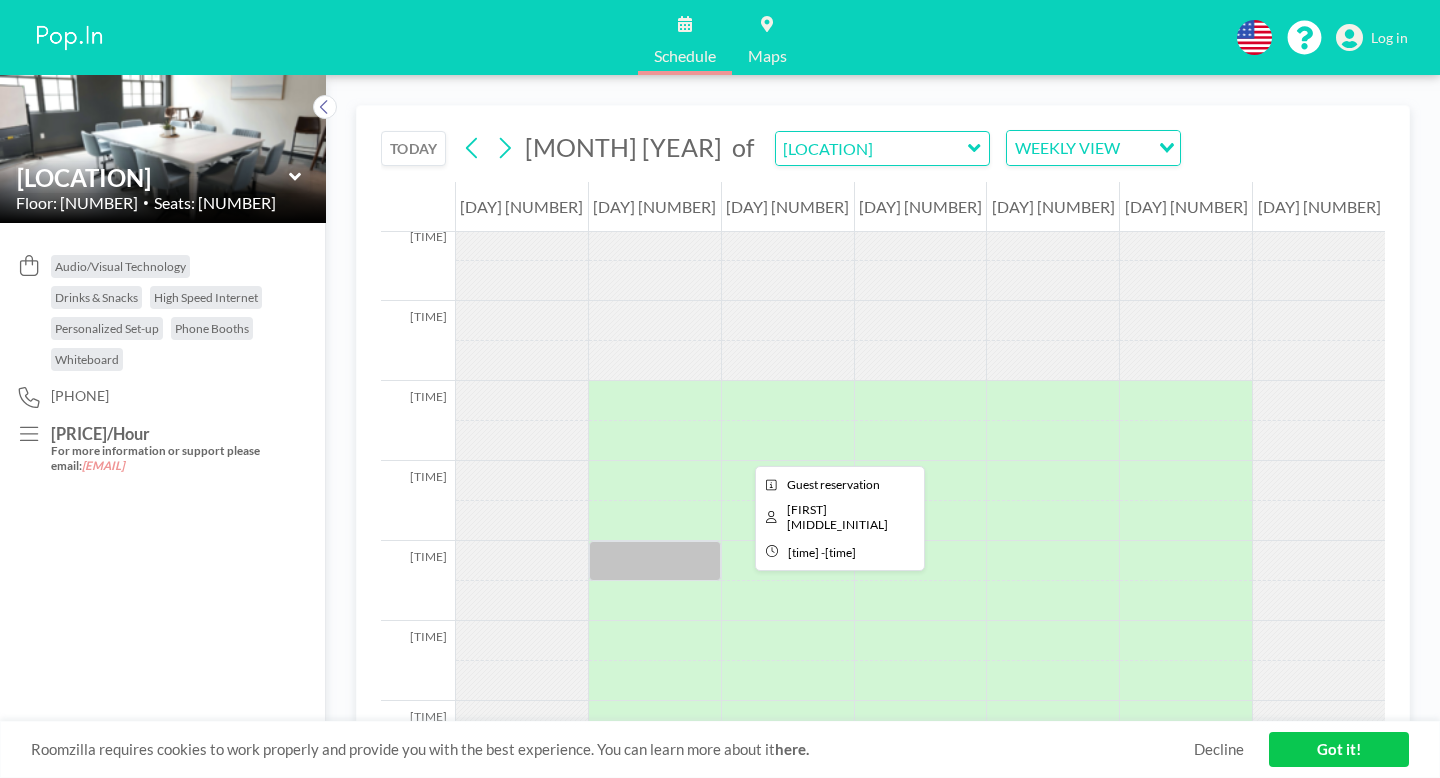 click at bounding box center [655, 561] 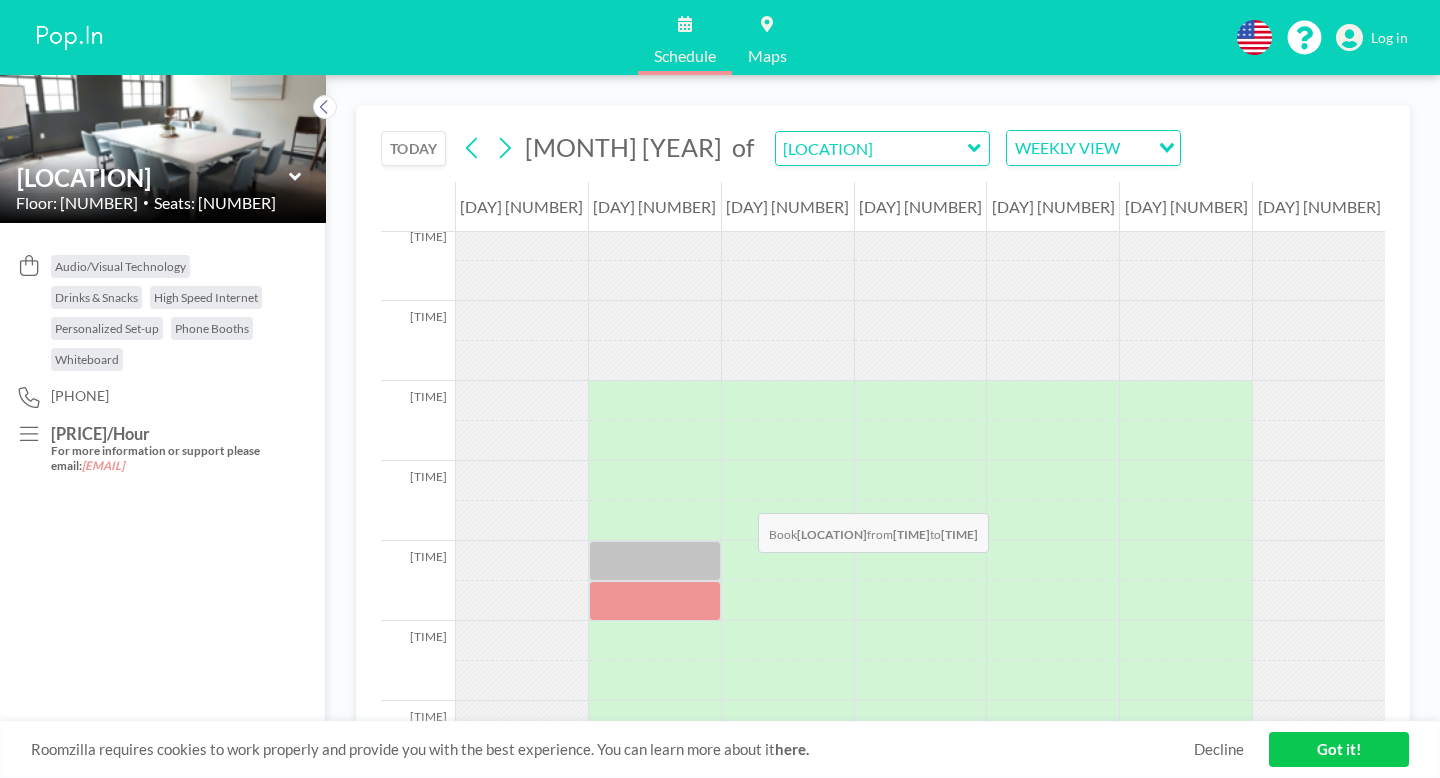 click at bounding box center [655, 601] 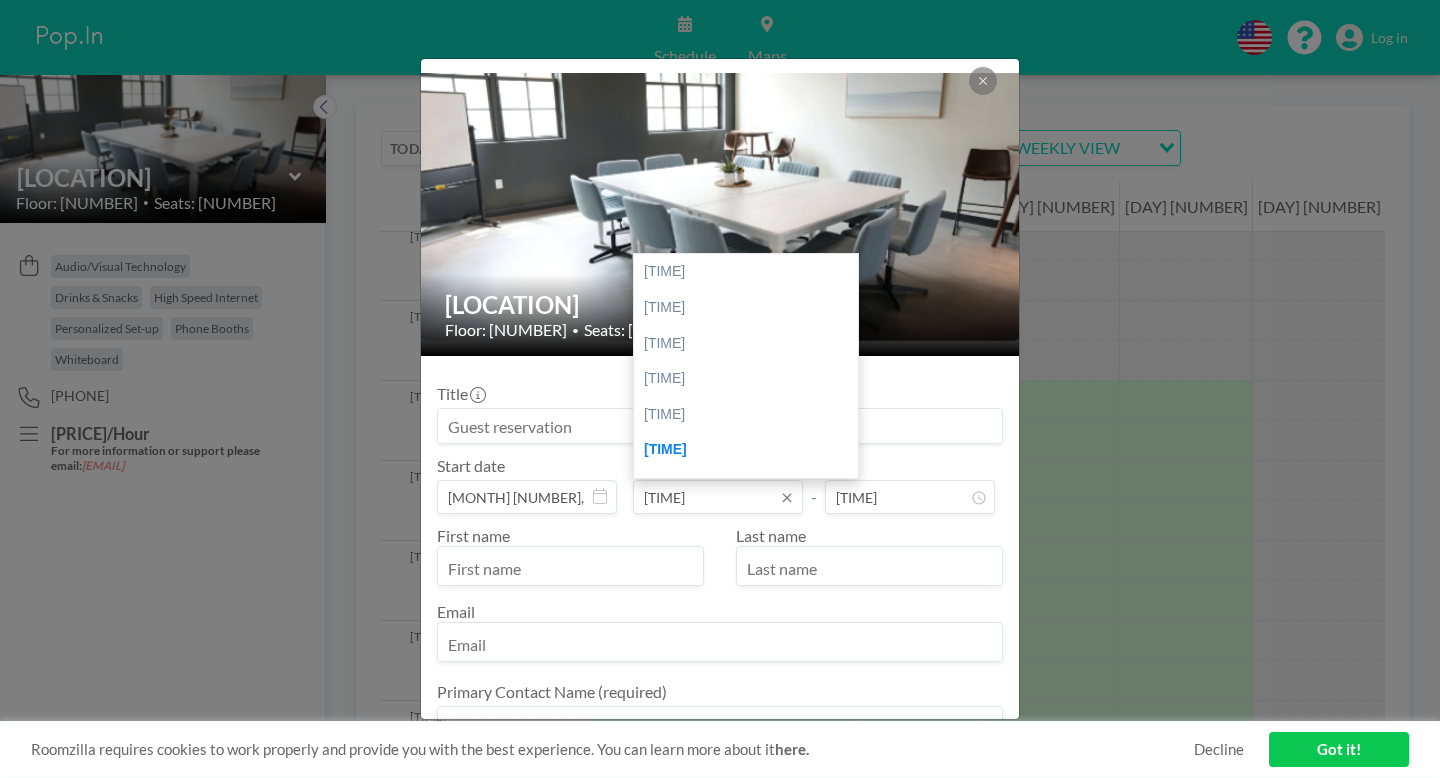 scroll, scrollTop: 160, scrollLeft: 0, axis: vertical 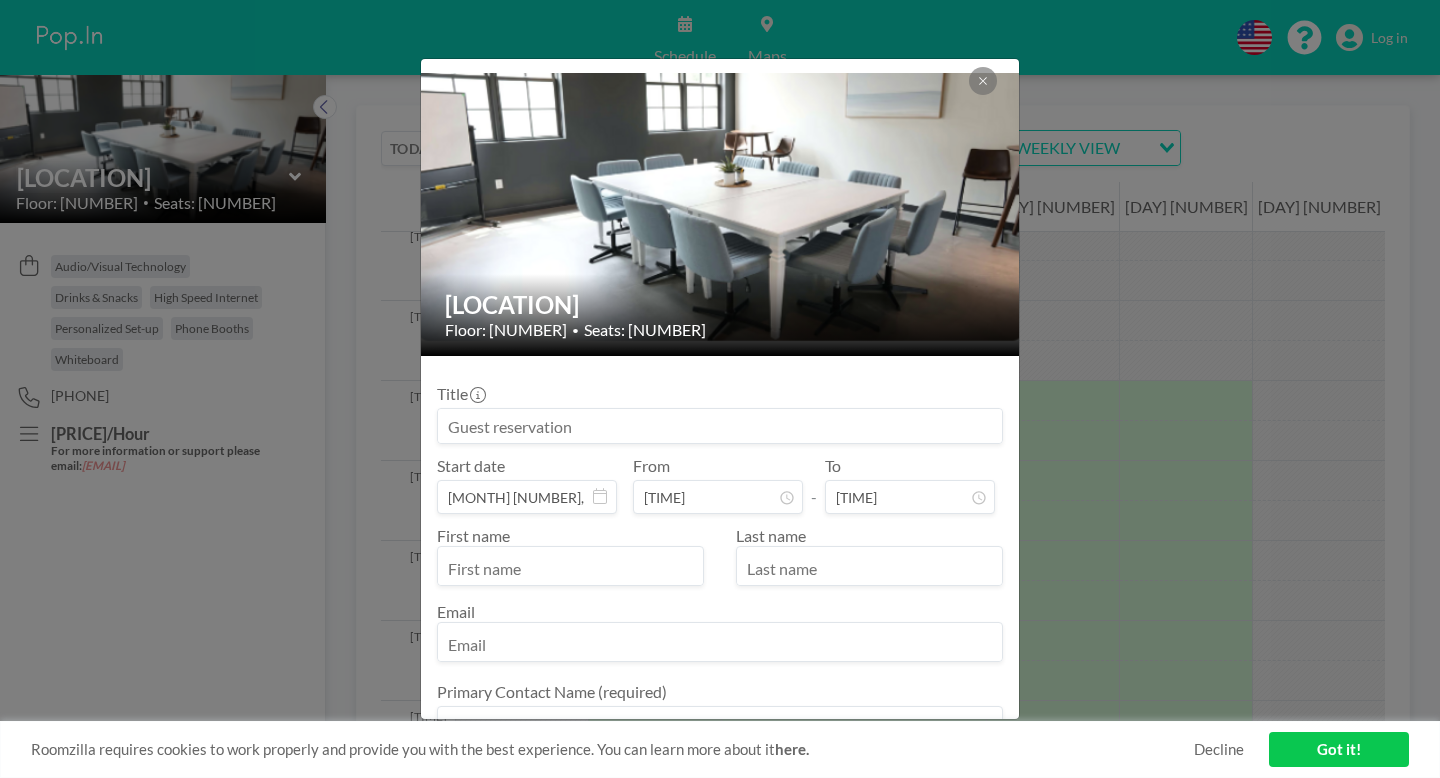 click at bounding box center (570, 568) 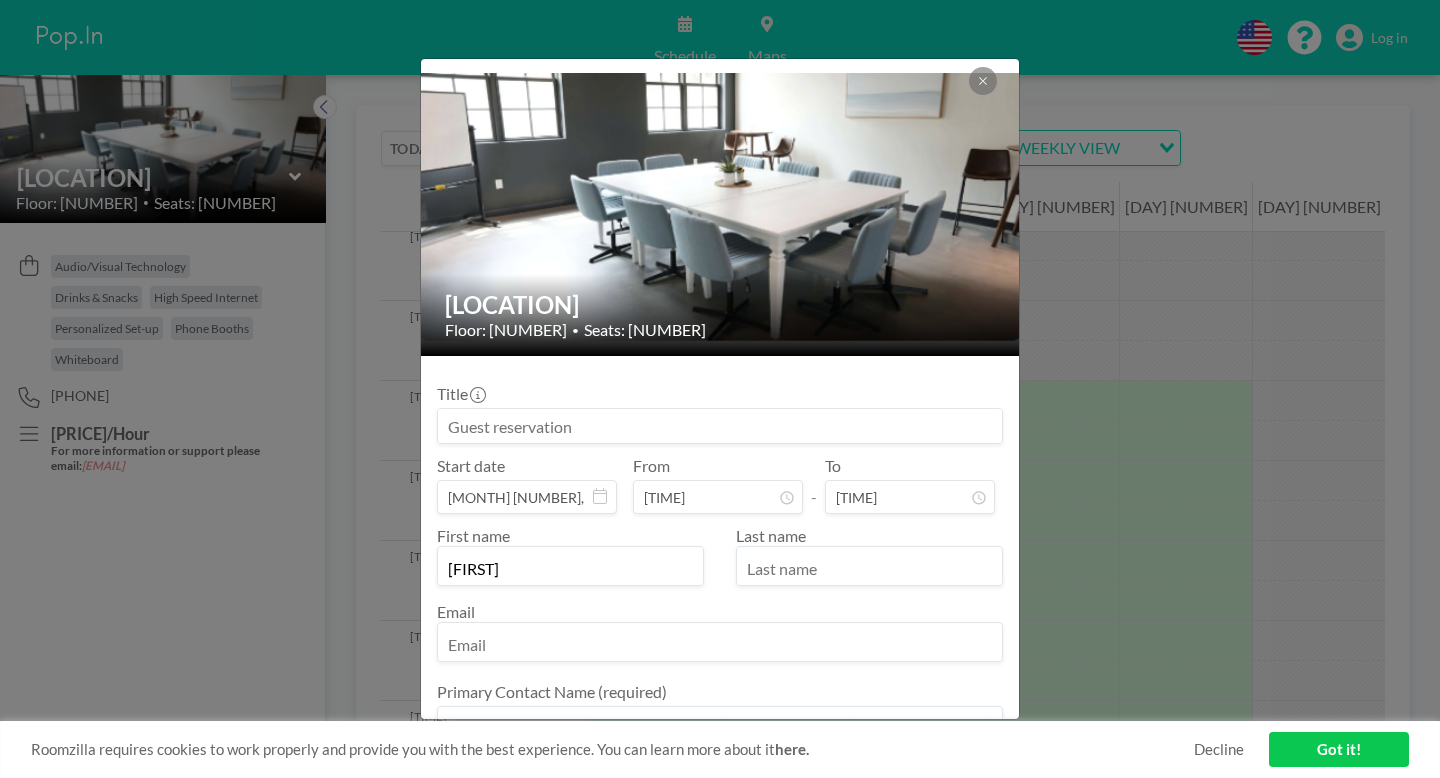 type on "Maria" 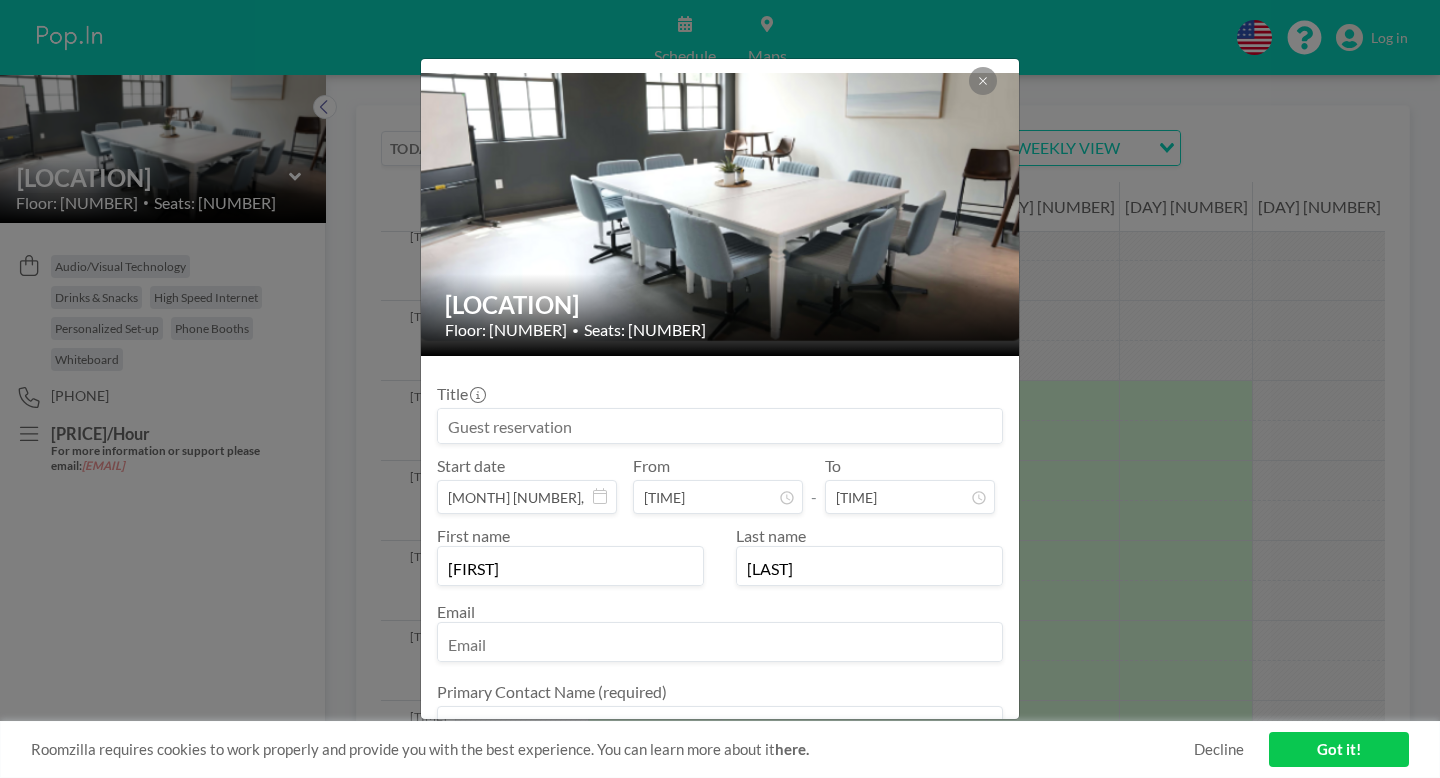 type on "Keller" 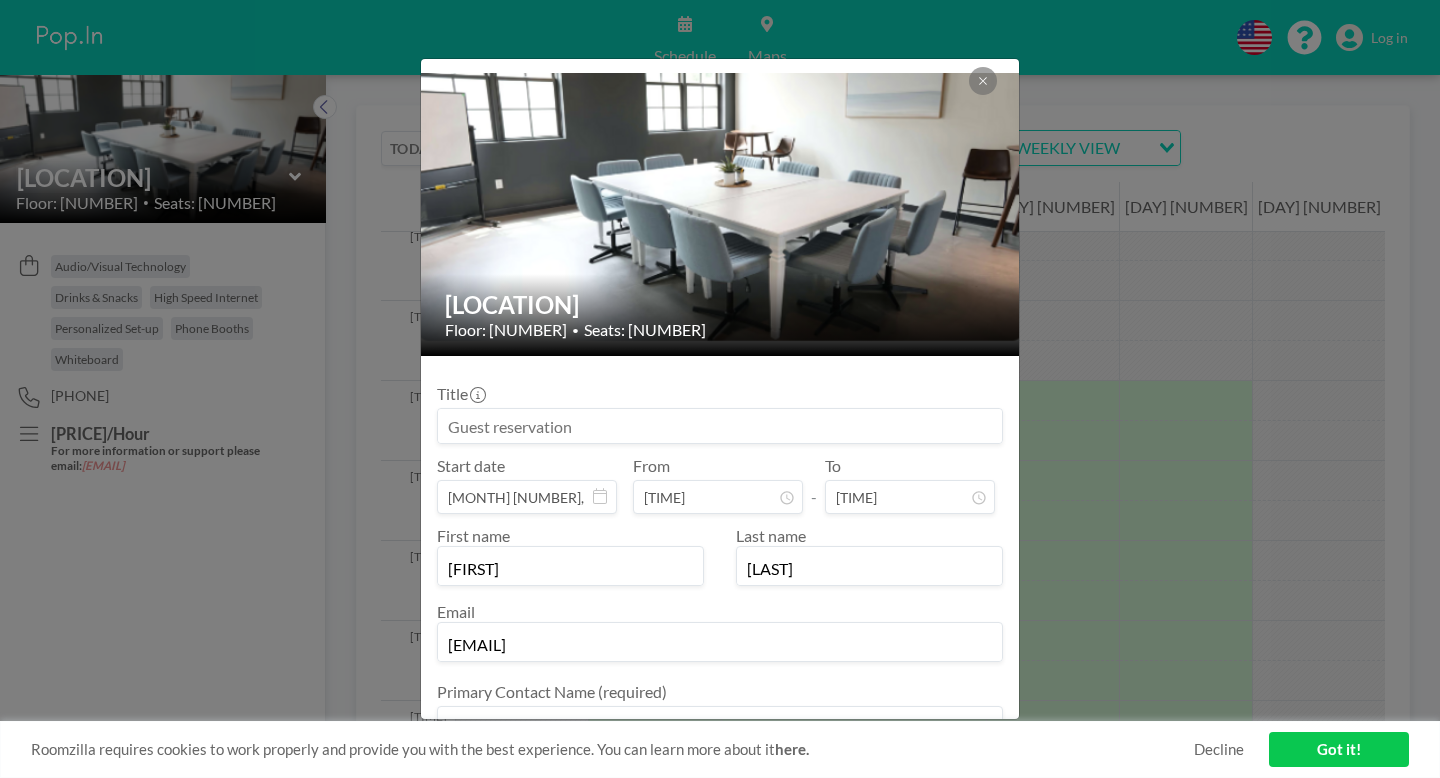 click at bounding box center (720, 723) 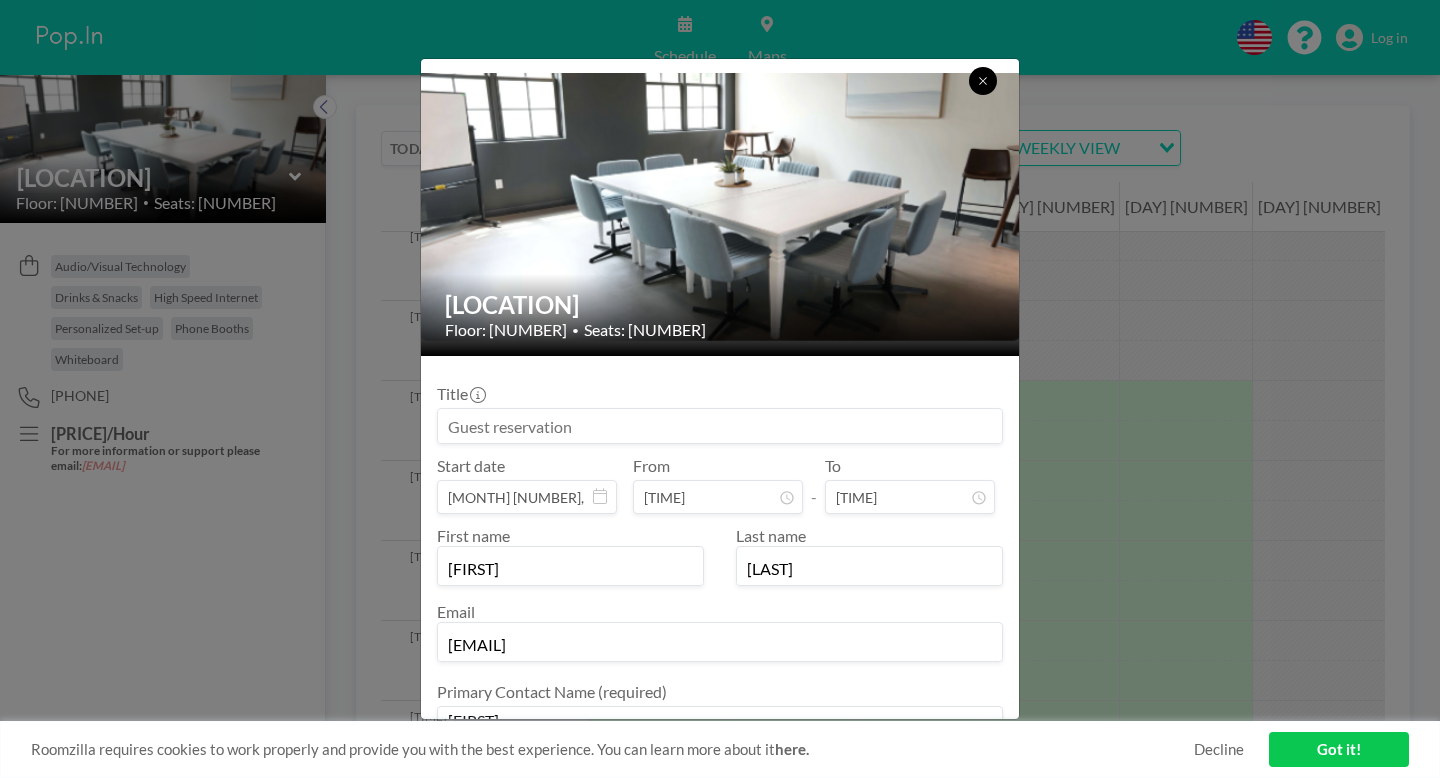 type on "Maria" 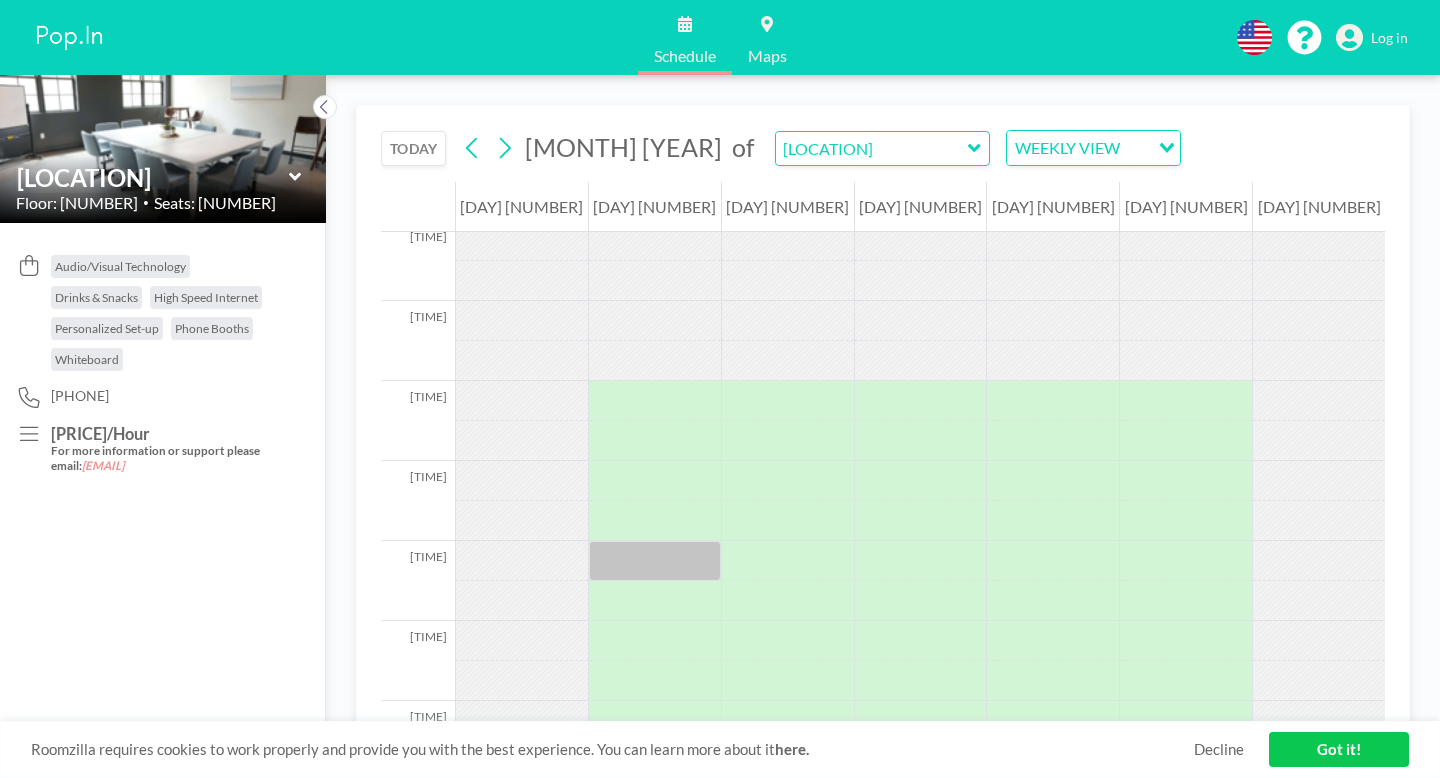 click on "Log in" at bounding box center [1389, 38] 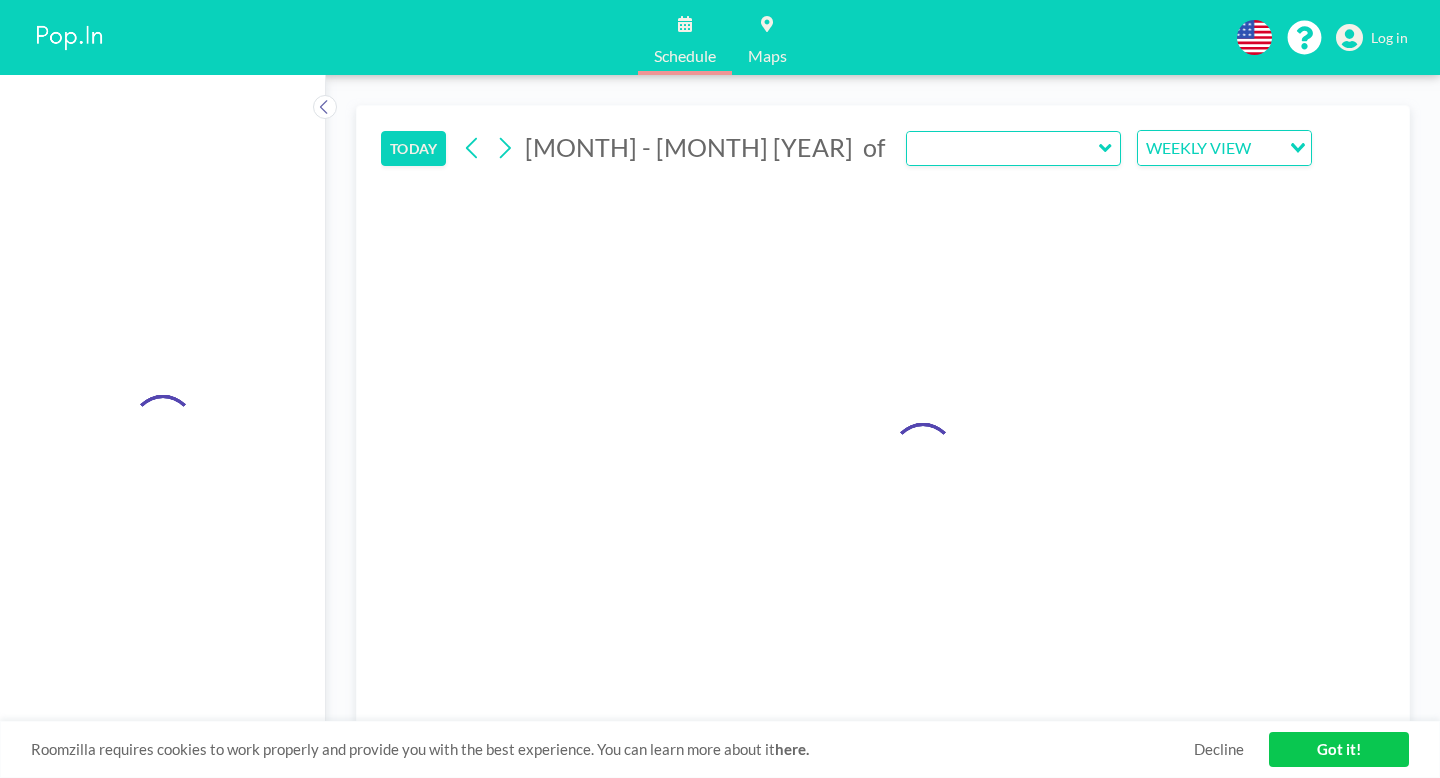 type on "[CITY]" 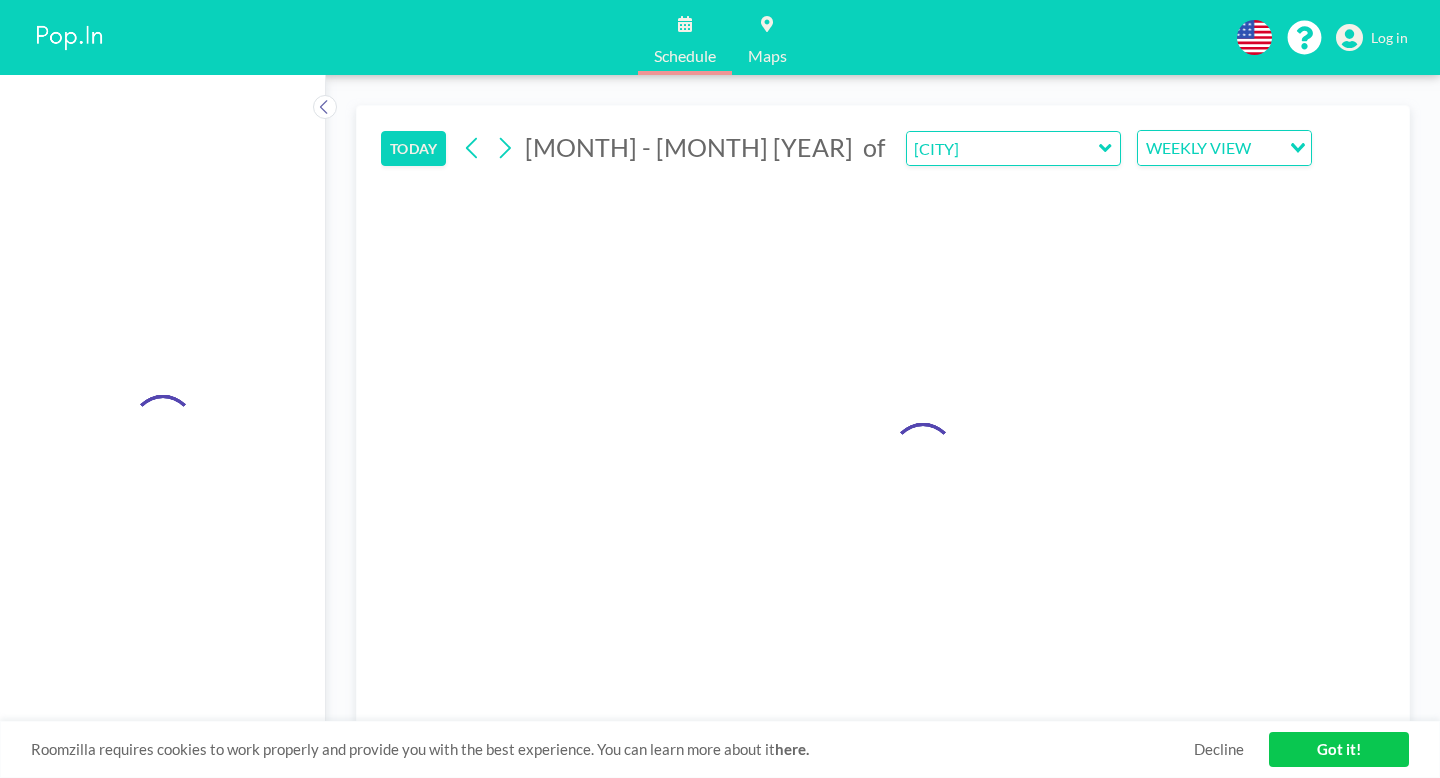 scroll, scrollTop: 0, scrollLeft: 0, axis: both 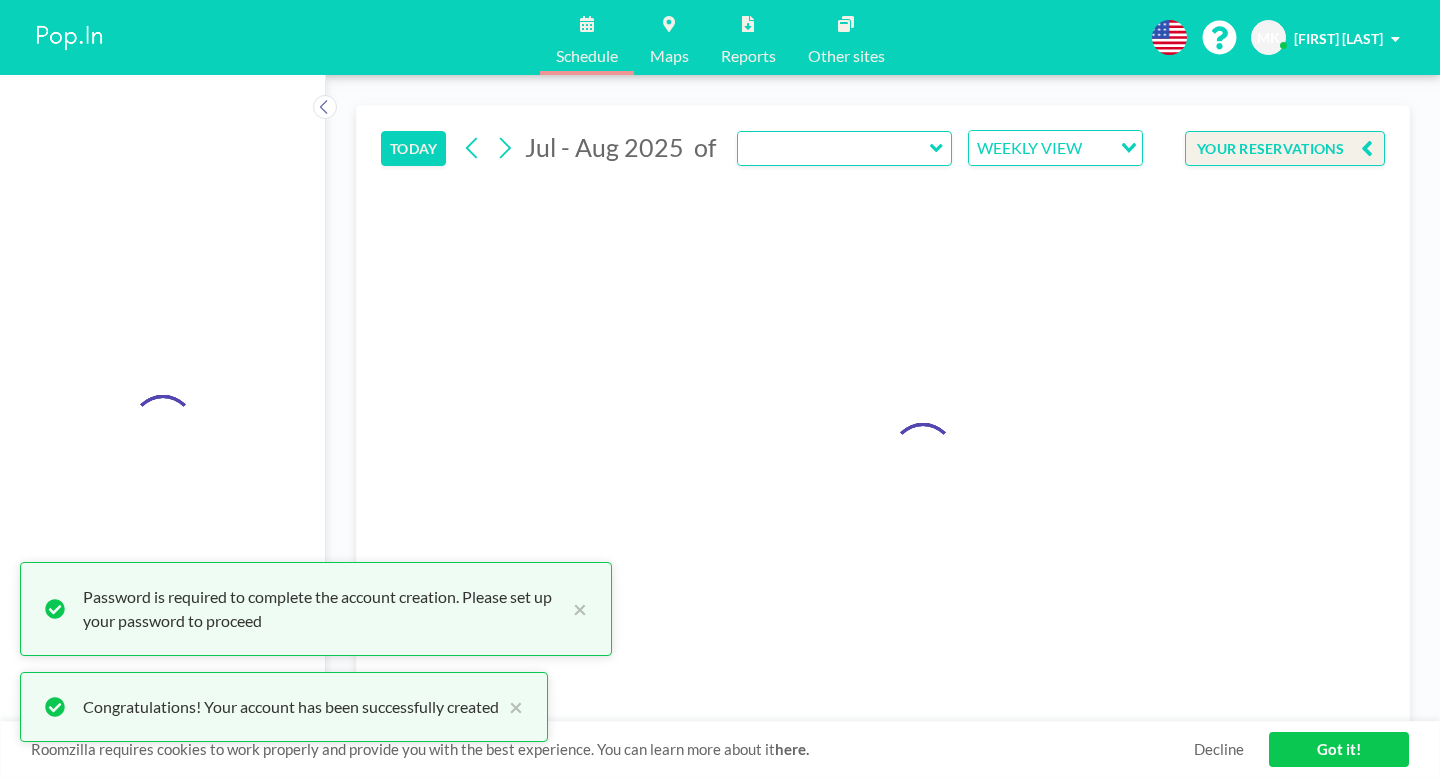 type on "[LOCATION]" 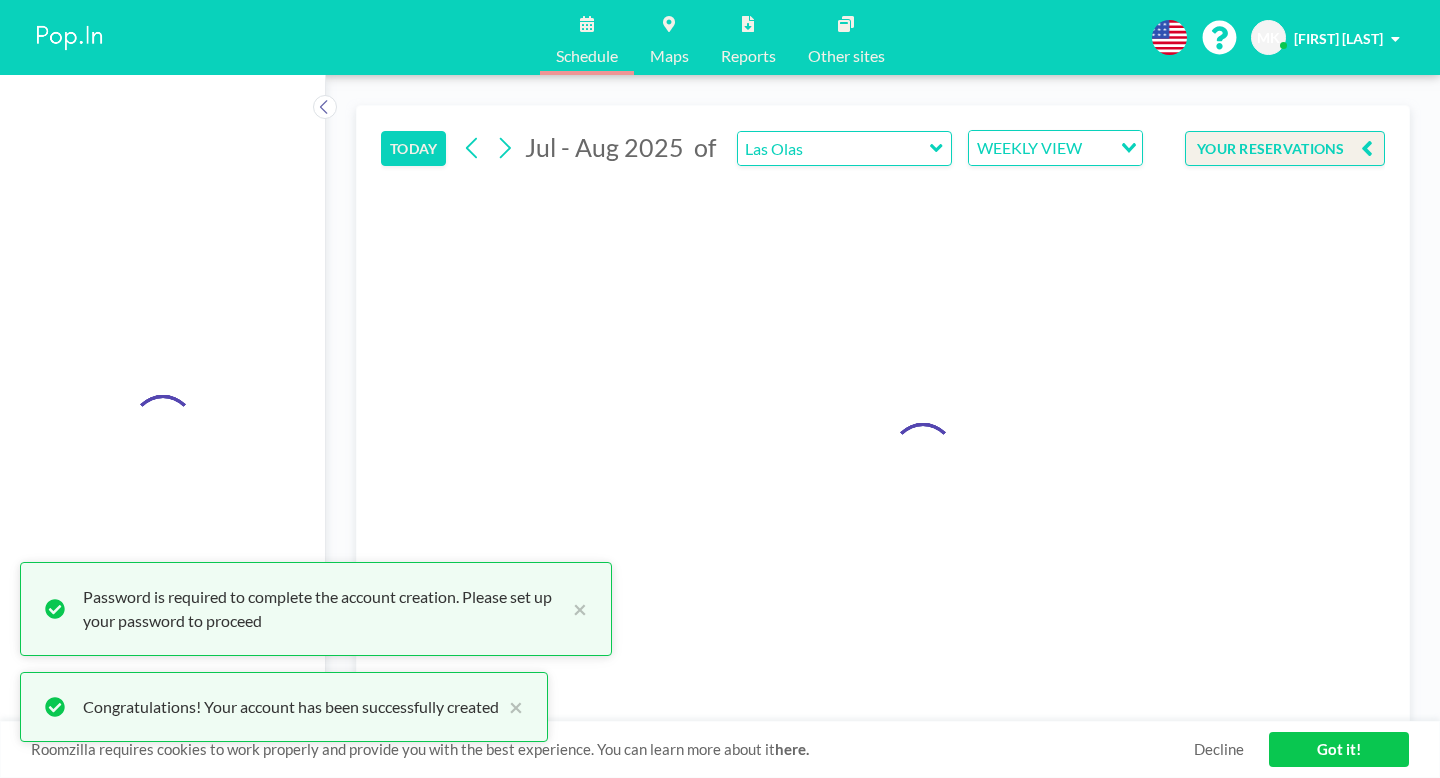scroll, scrollTop: 0, scrollLeft: 0, axis: both 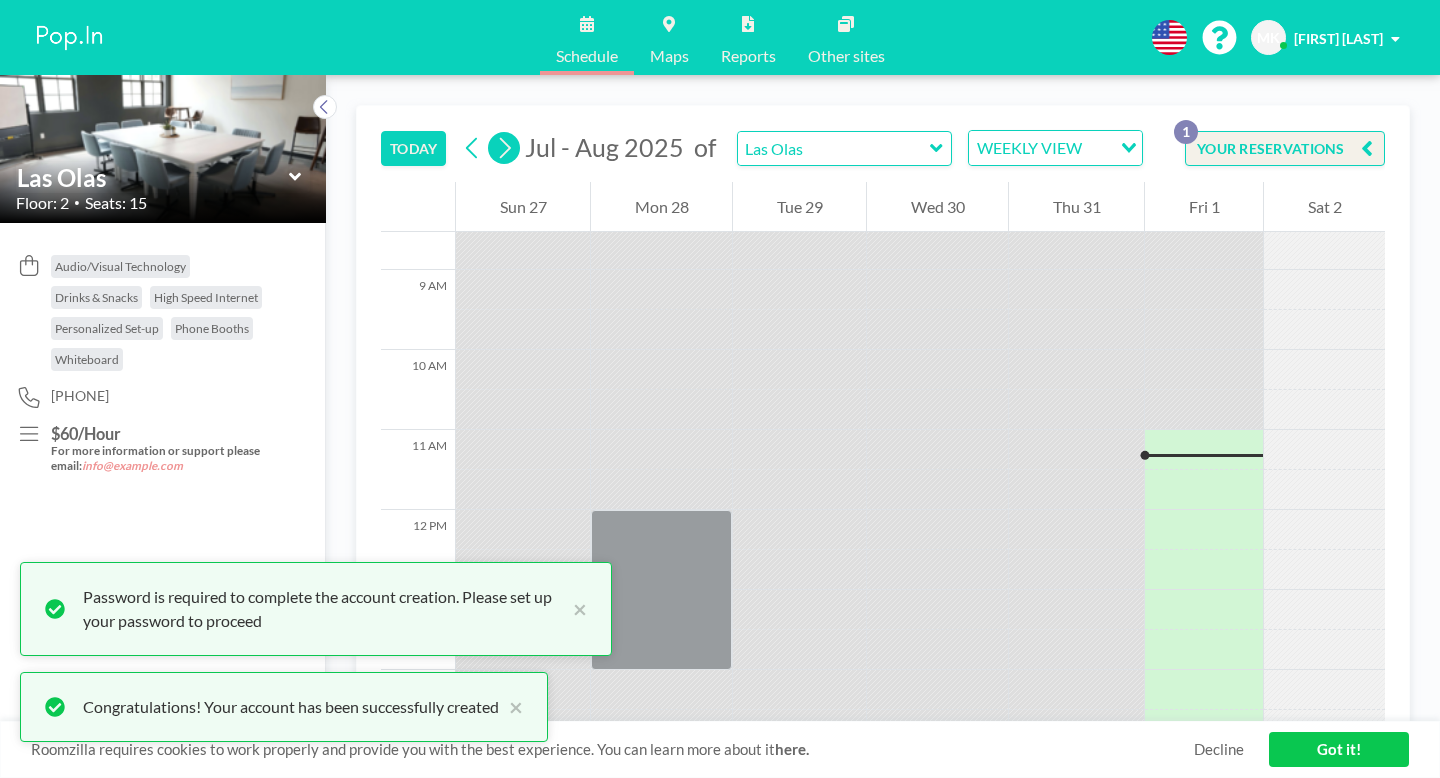 click 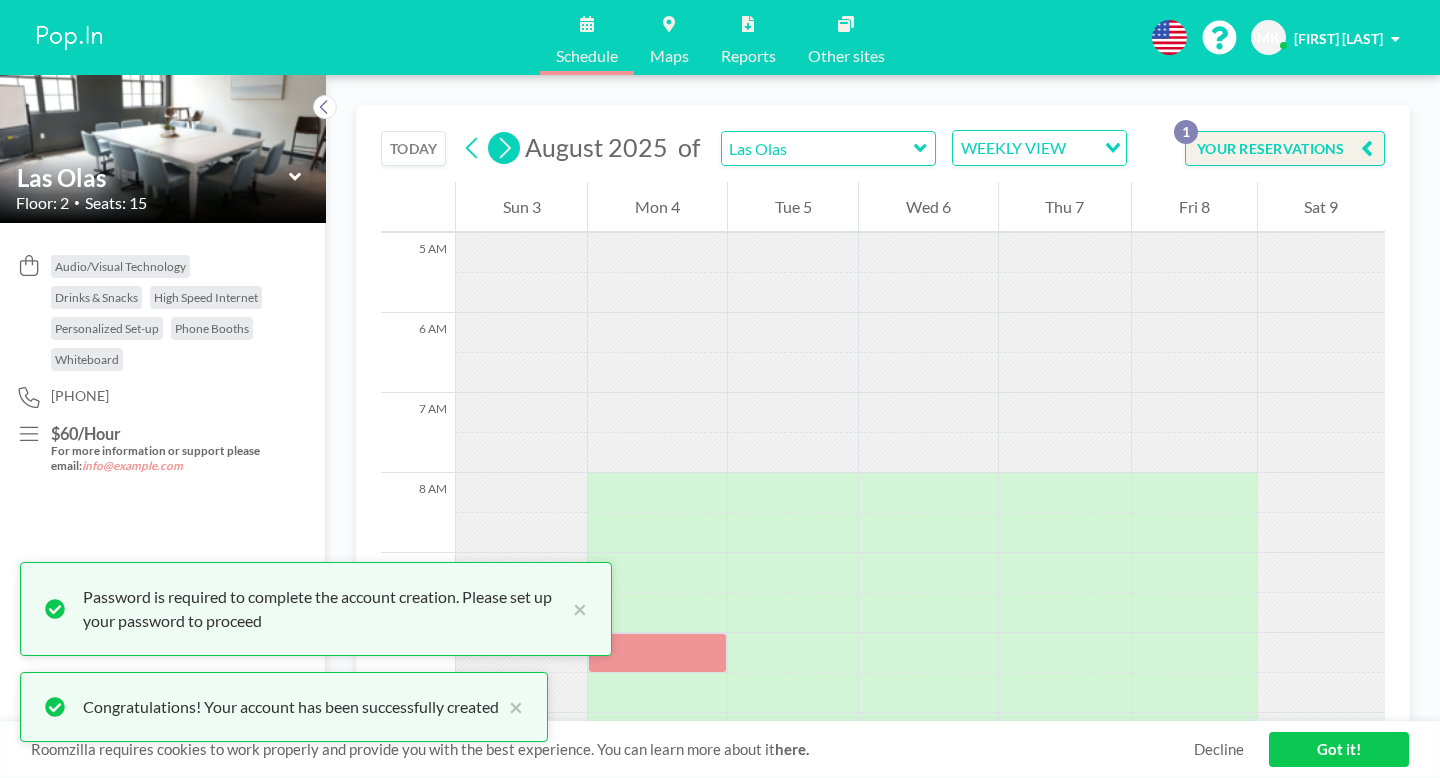 scroll, scrollTop: 487, scrollLeft: 0, axis: vertical 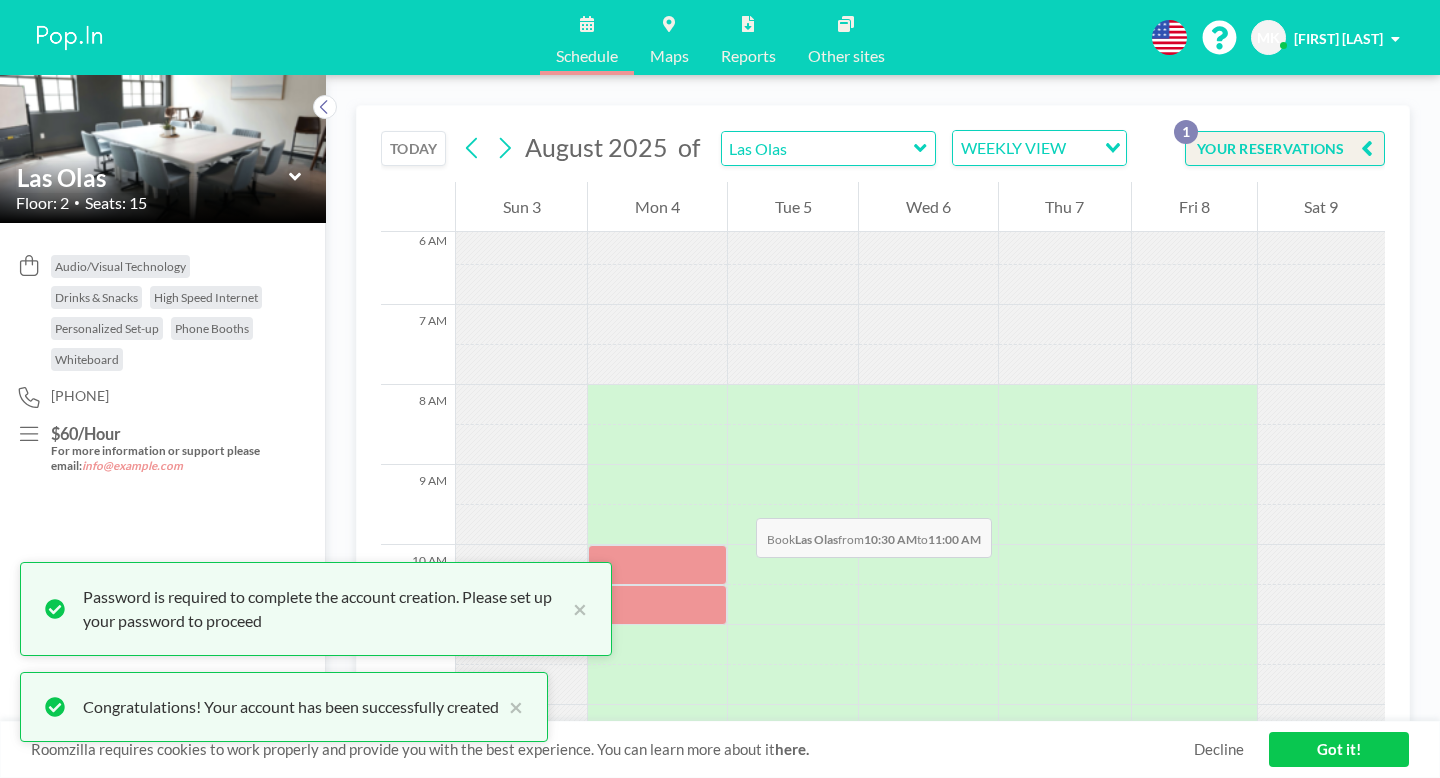 click at bounding box center (657, 605) 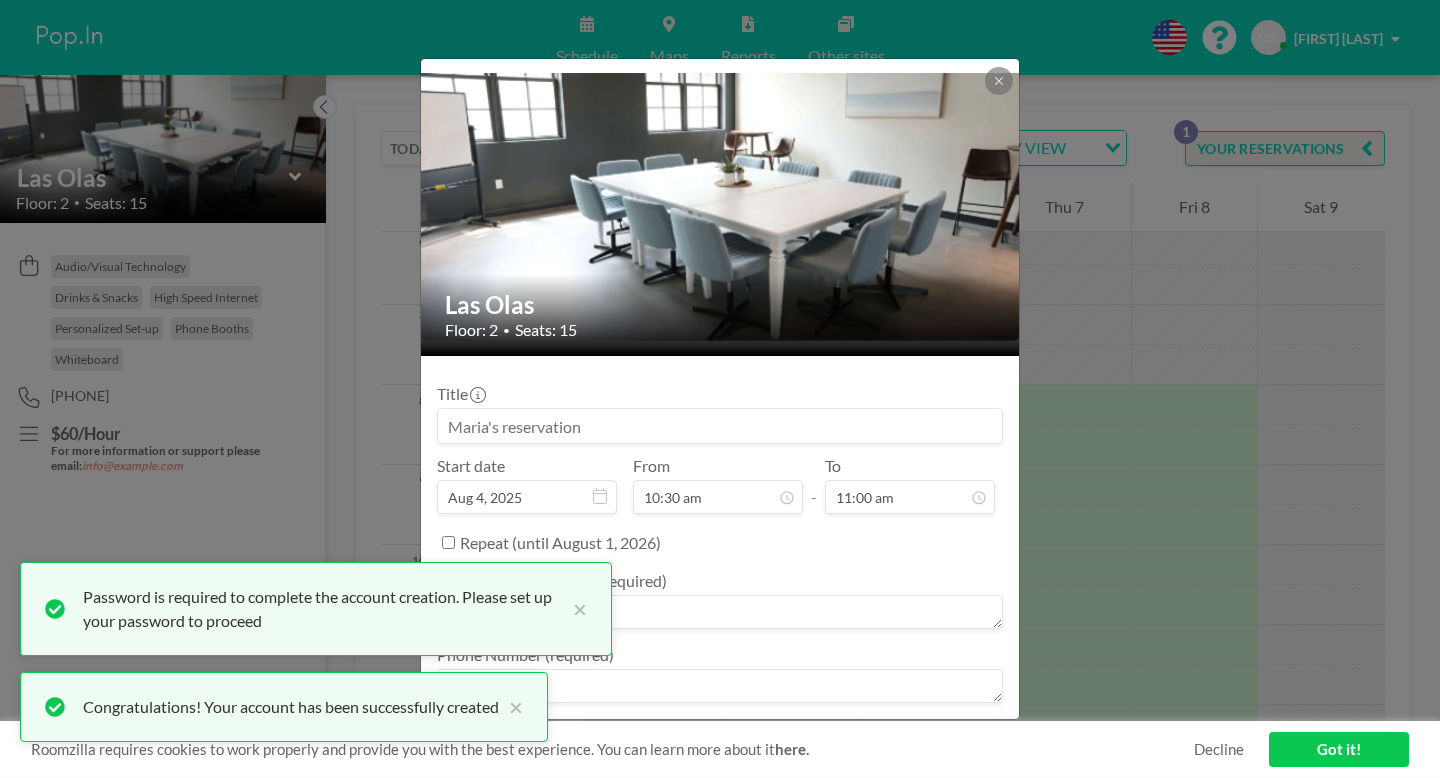 click at bounding box center (720, 612) 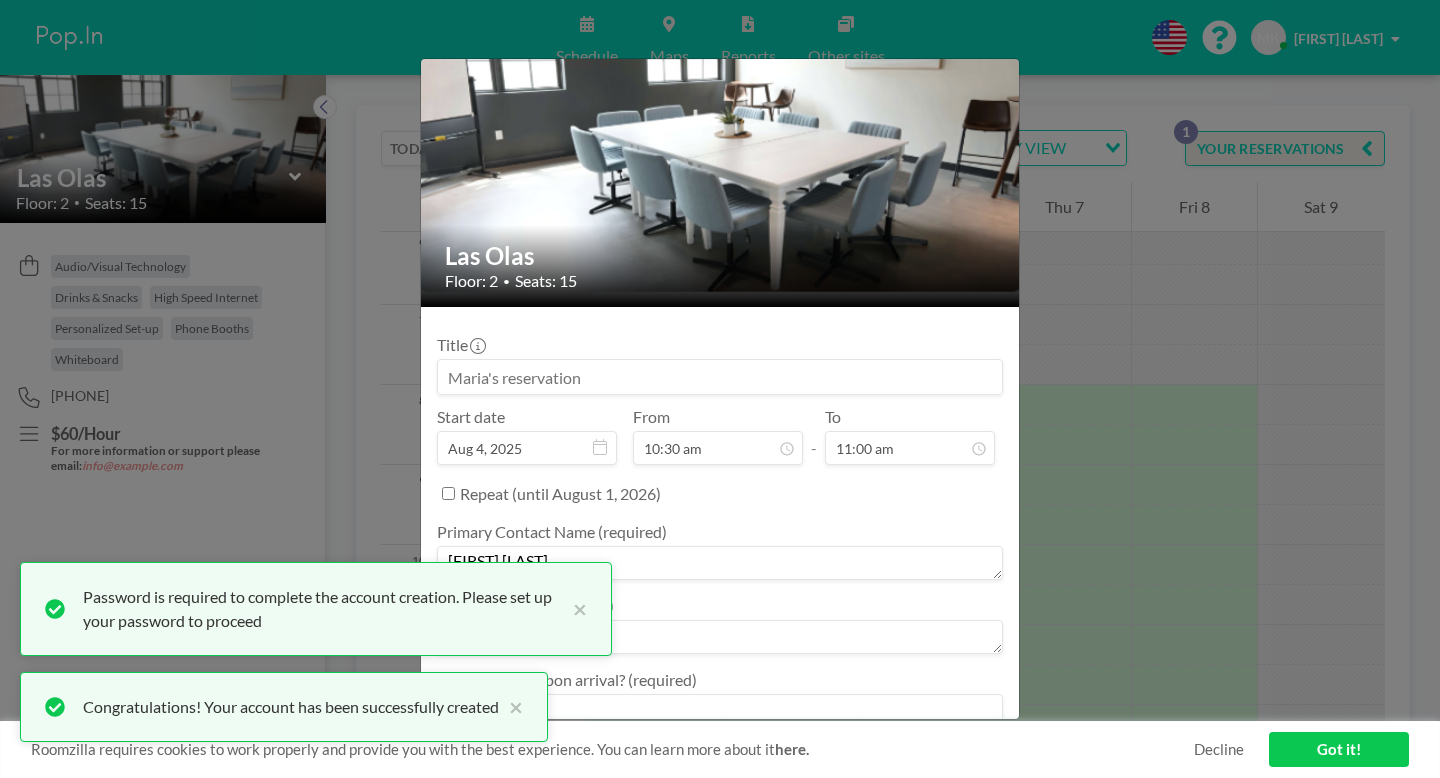 type on "on arrival" 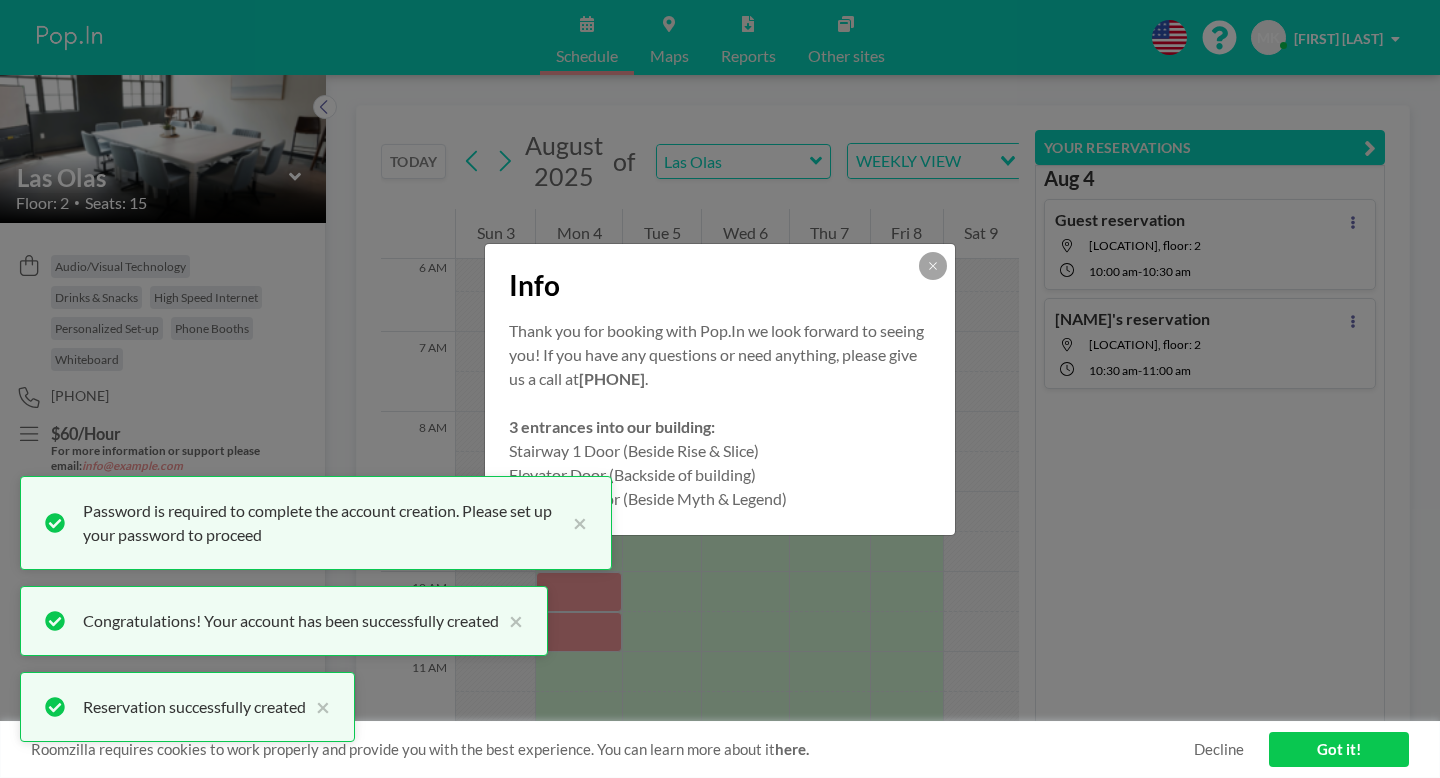 scroll, scrollTop: 0, scrollLeft: 0, axis: both 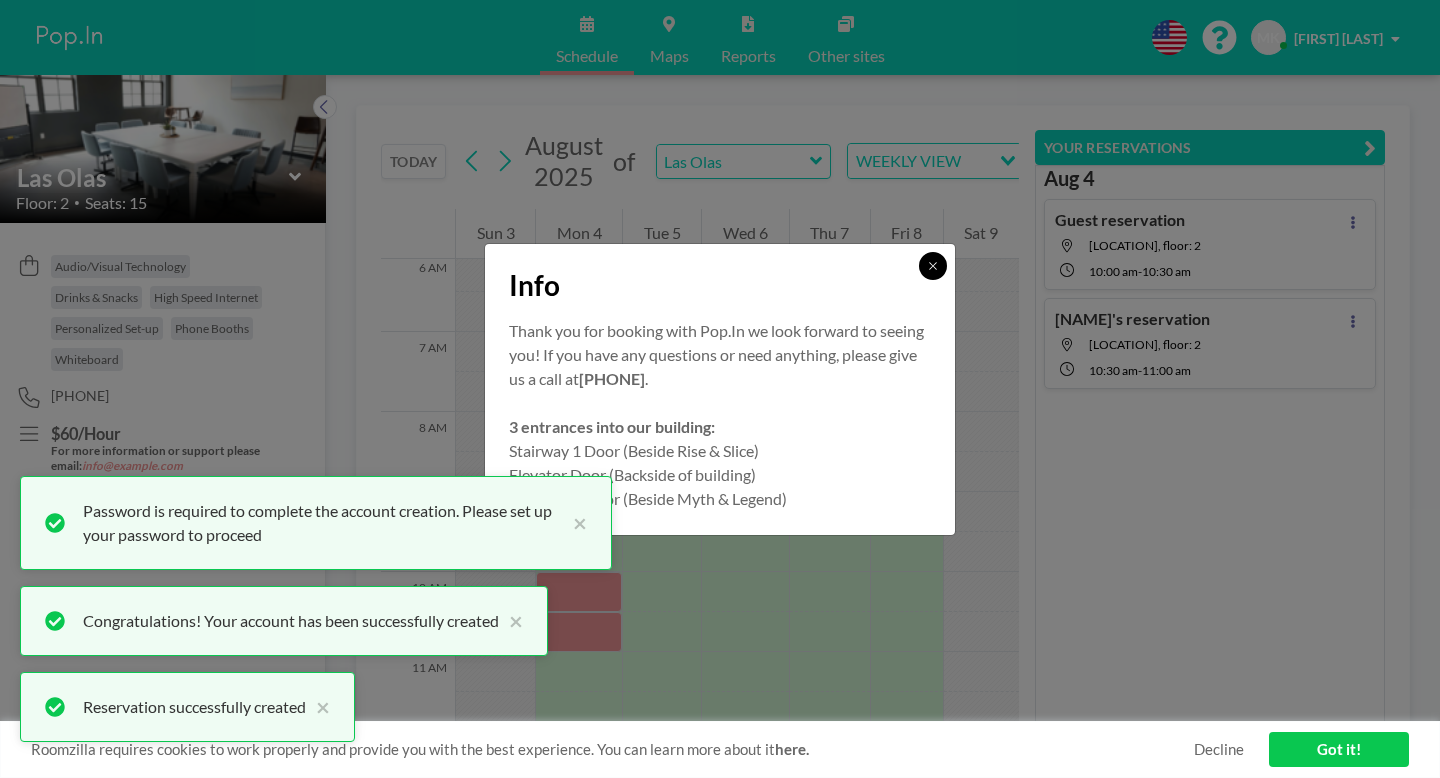 click 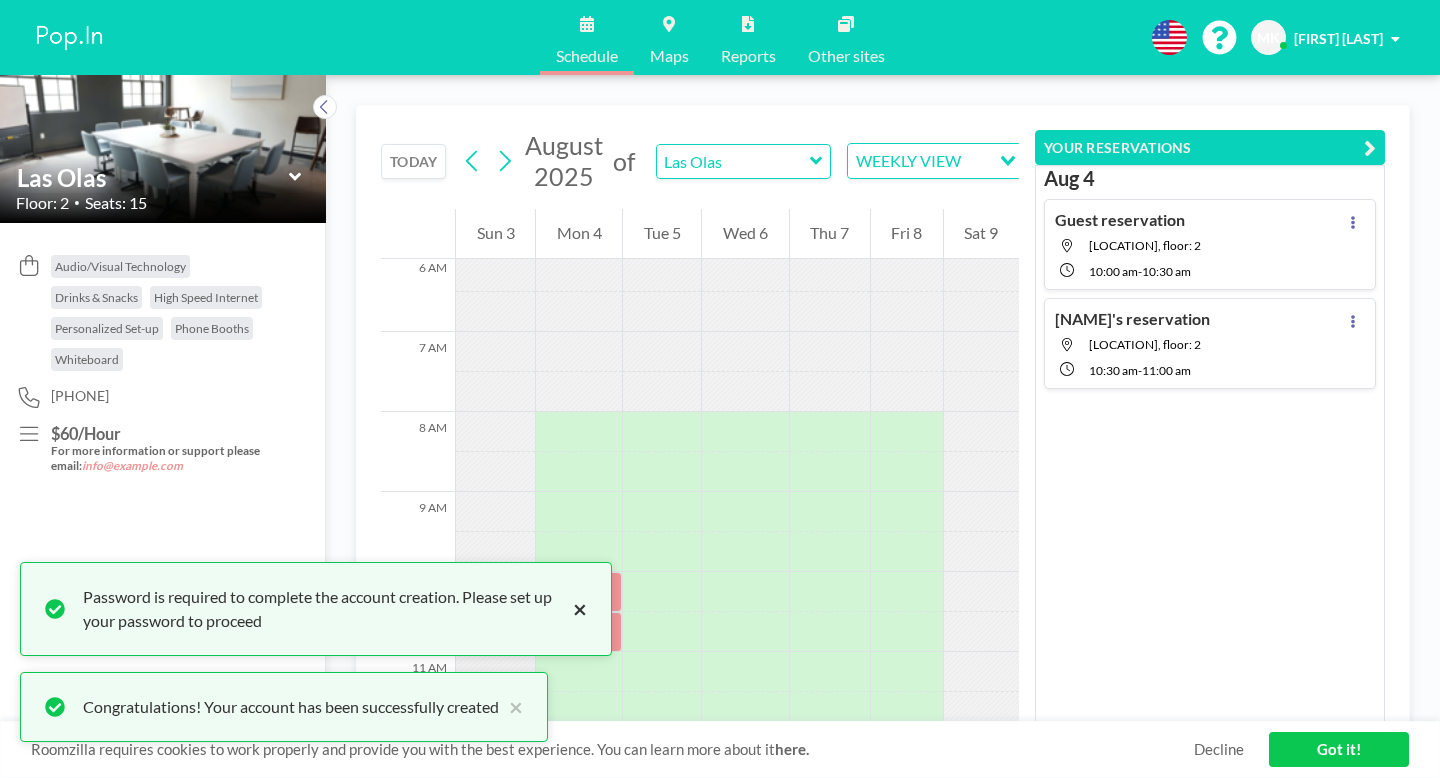 click on "×" at bounding box center (575, 609) 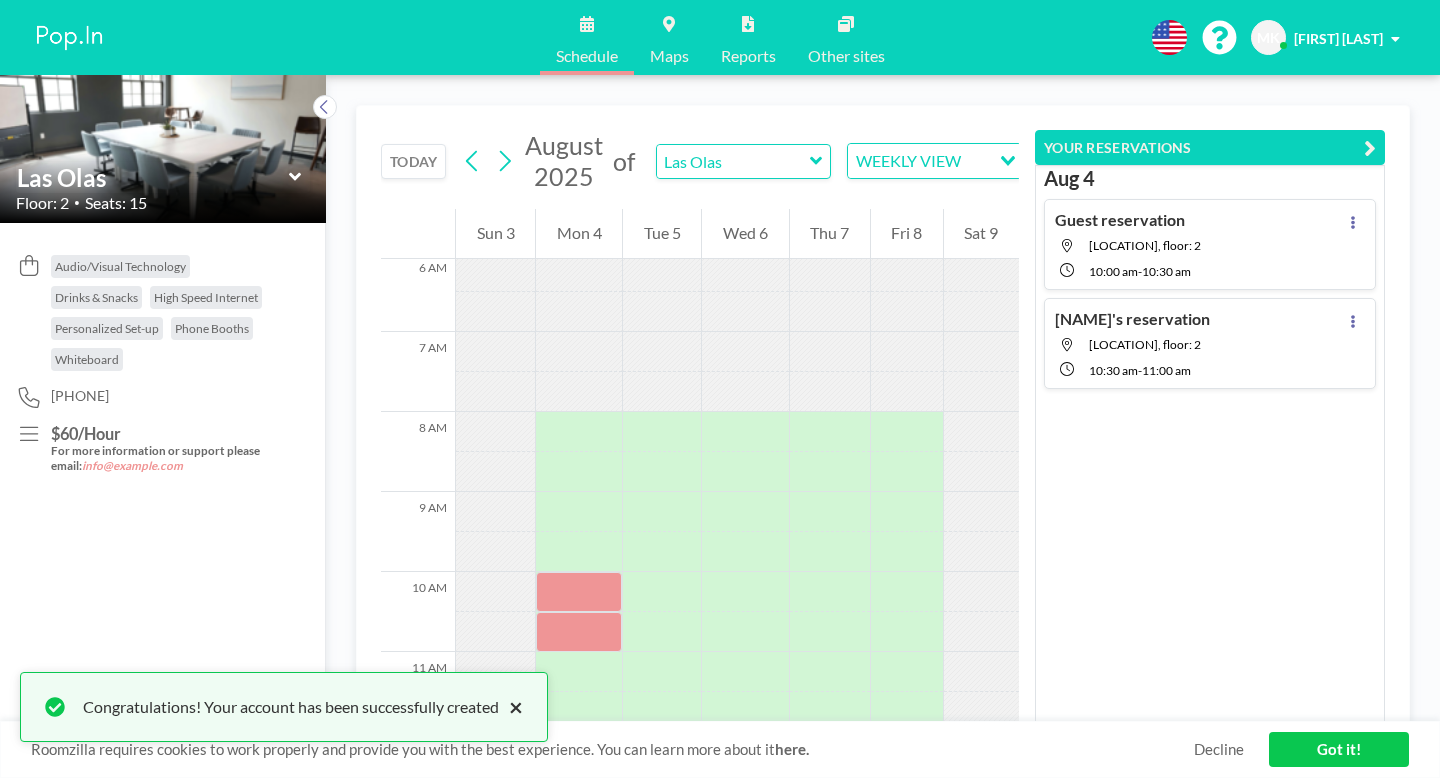 click on "×" at bounding box center [511, 707] 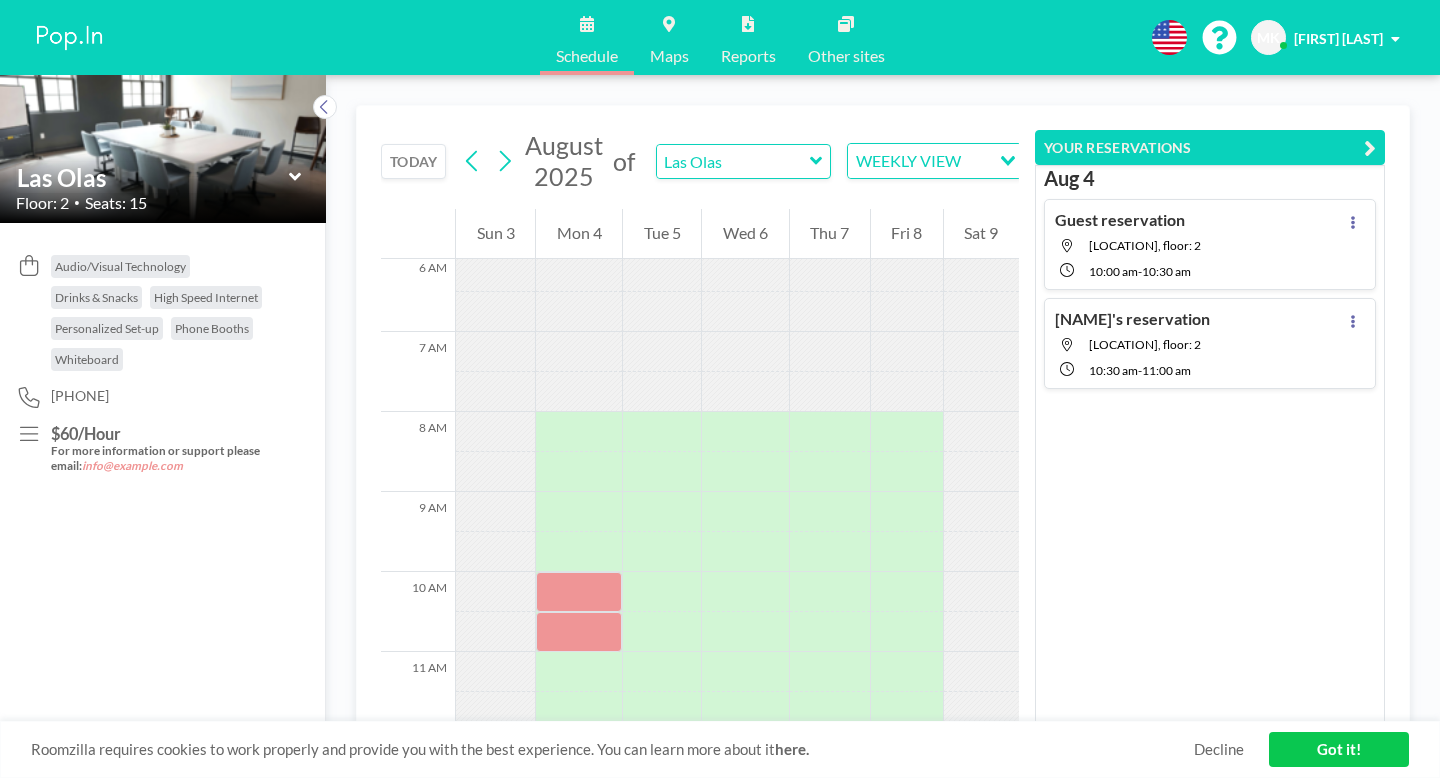 click on "Got it!" at bounding box center (1339, 749) 